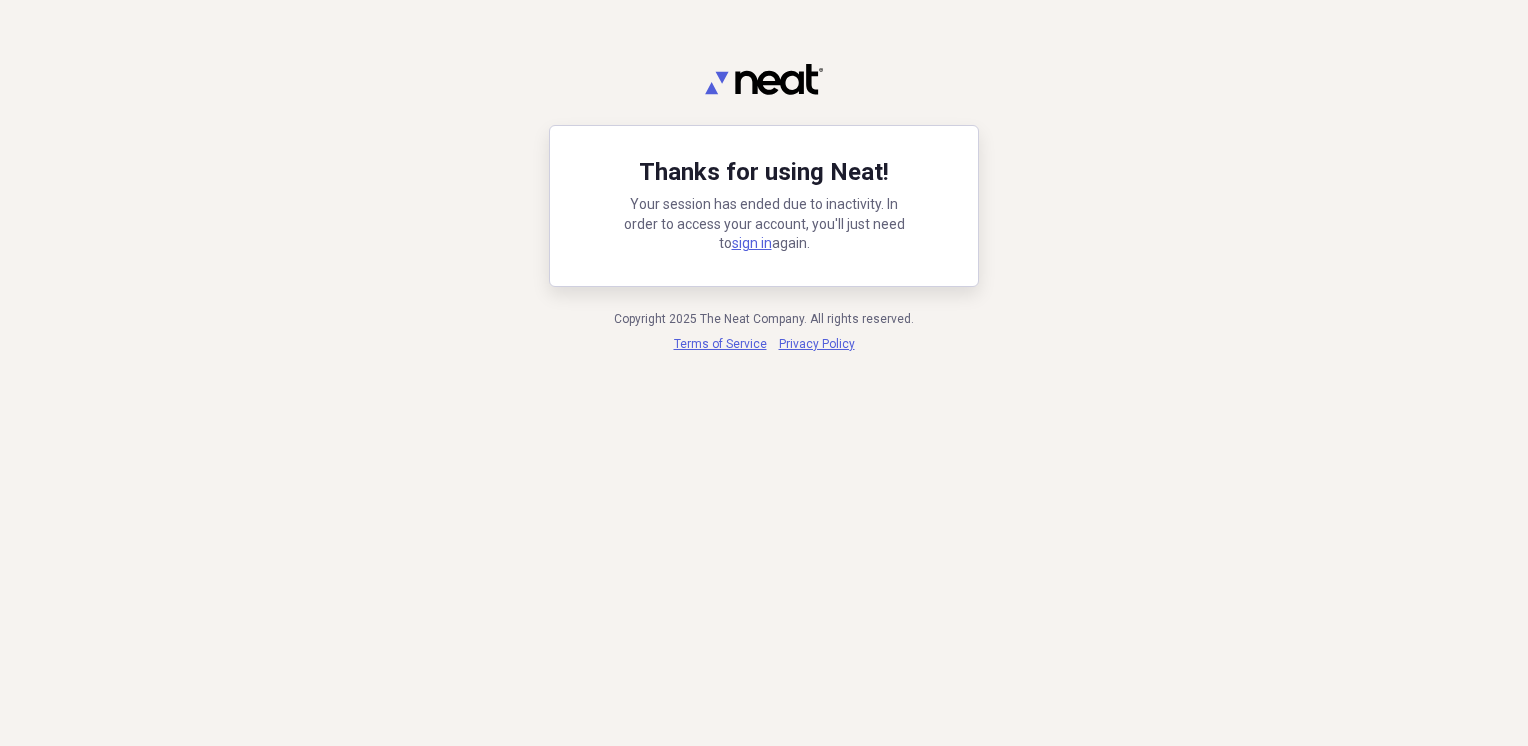 scroll, scrollTop: 0, scrollLeft: 0, axis: both 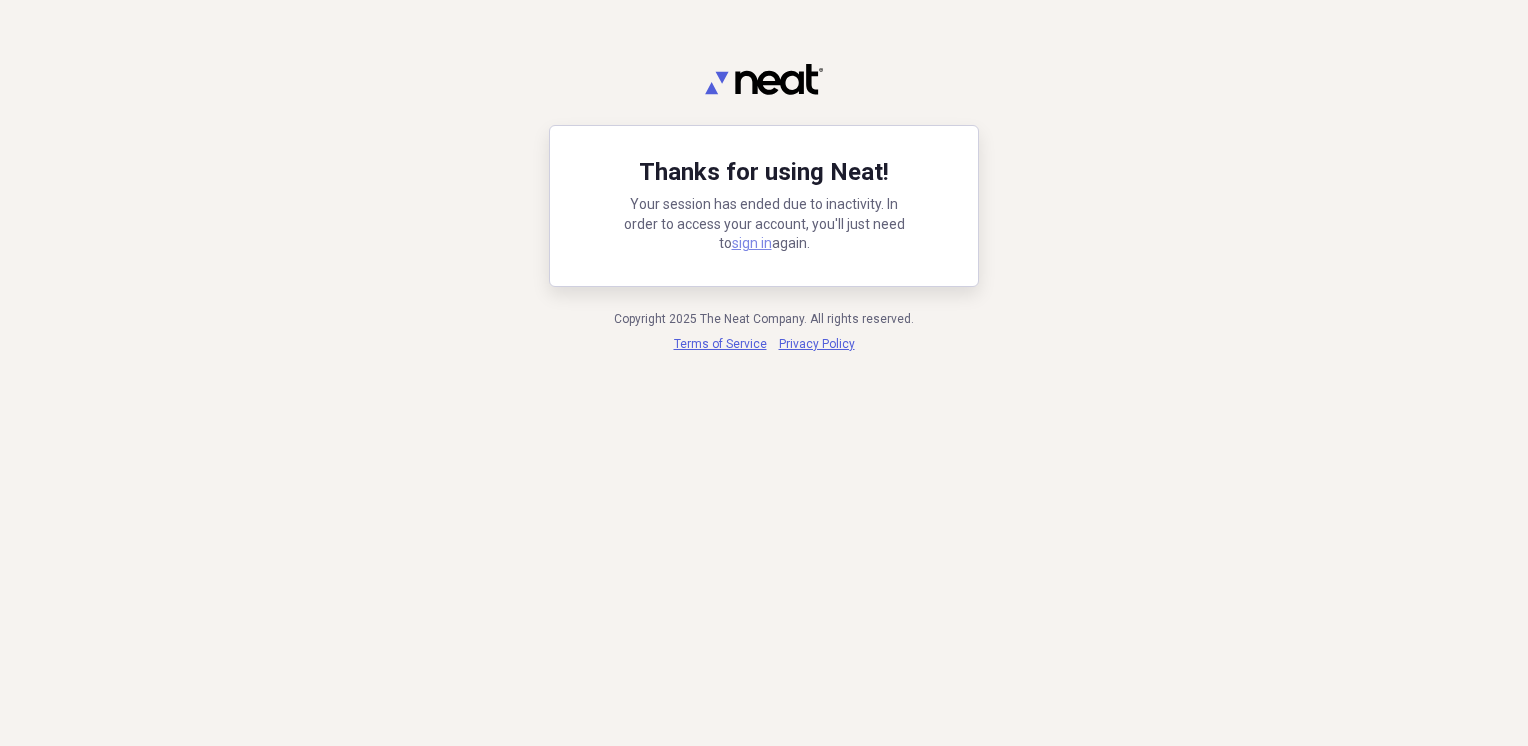 click on "sign in" at bounding box center [752, 243] 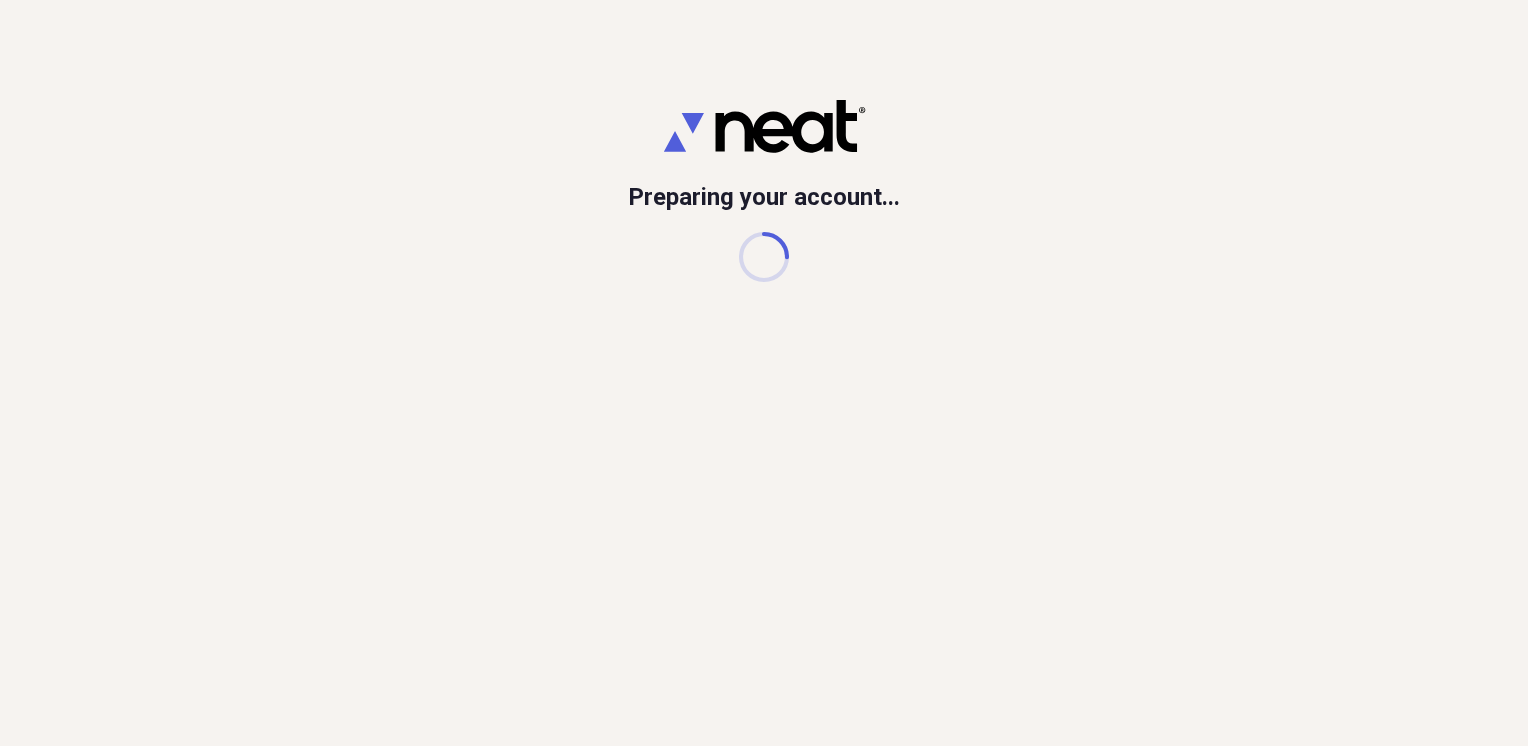 scroll, scrollTop: 0, scrollLeft: 0, axis: both 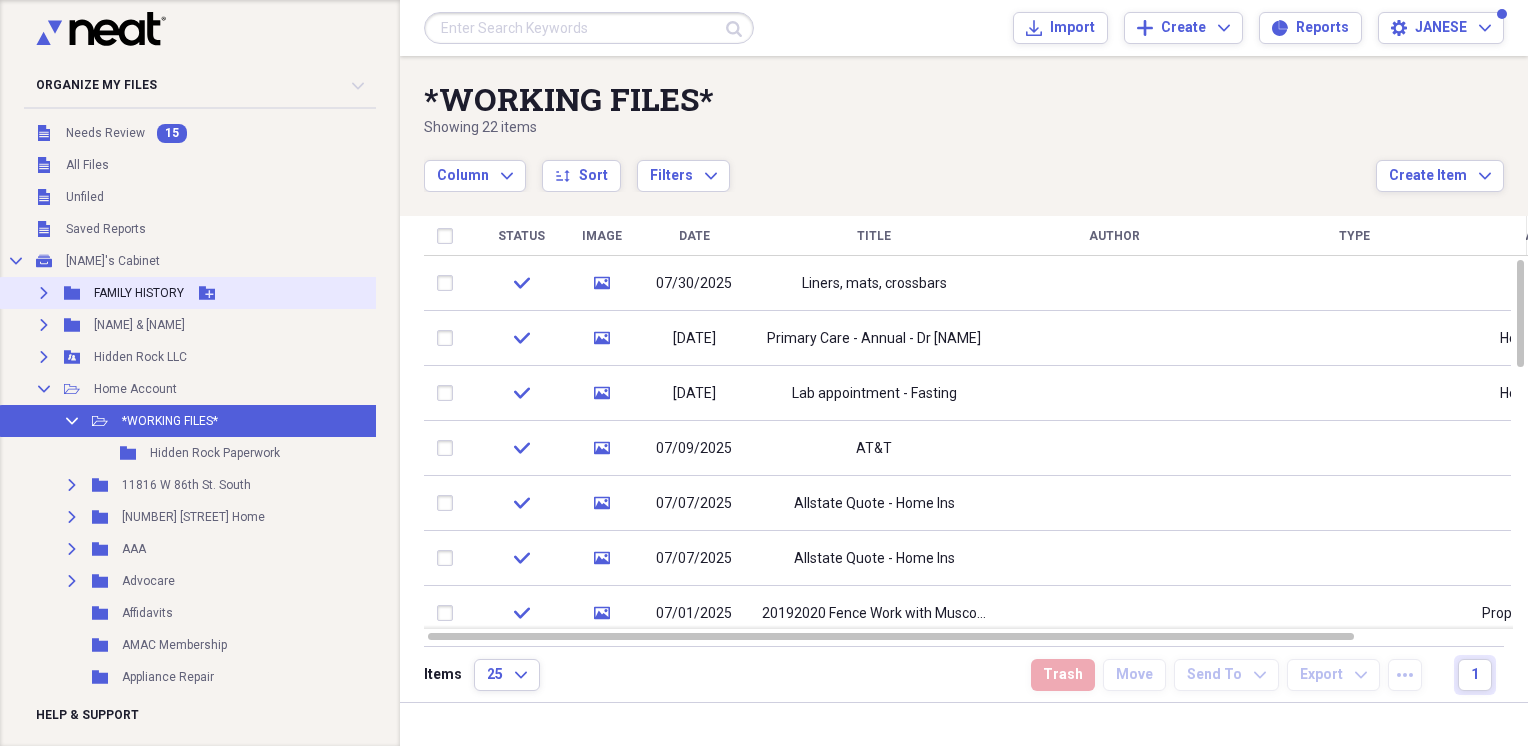 click on "Expand" 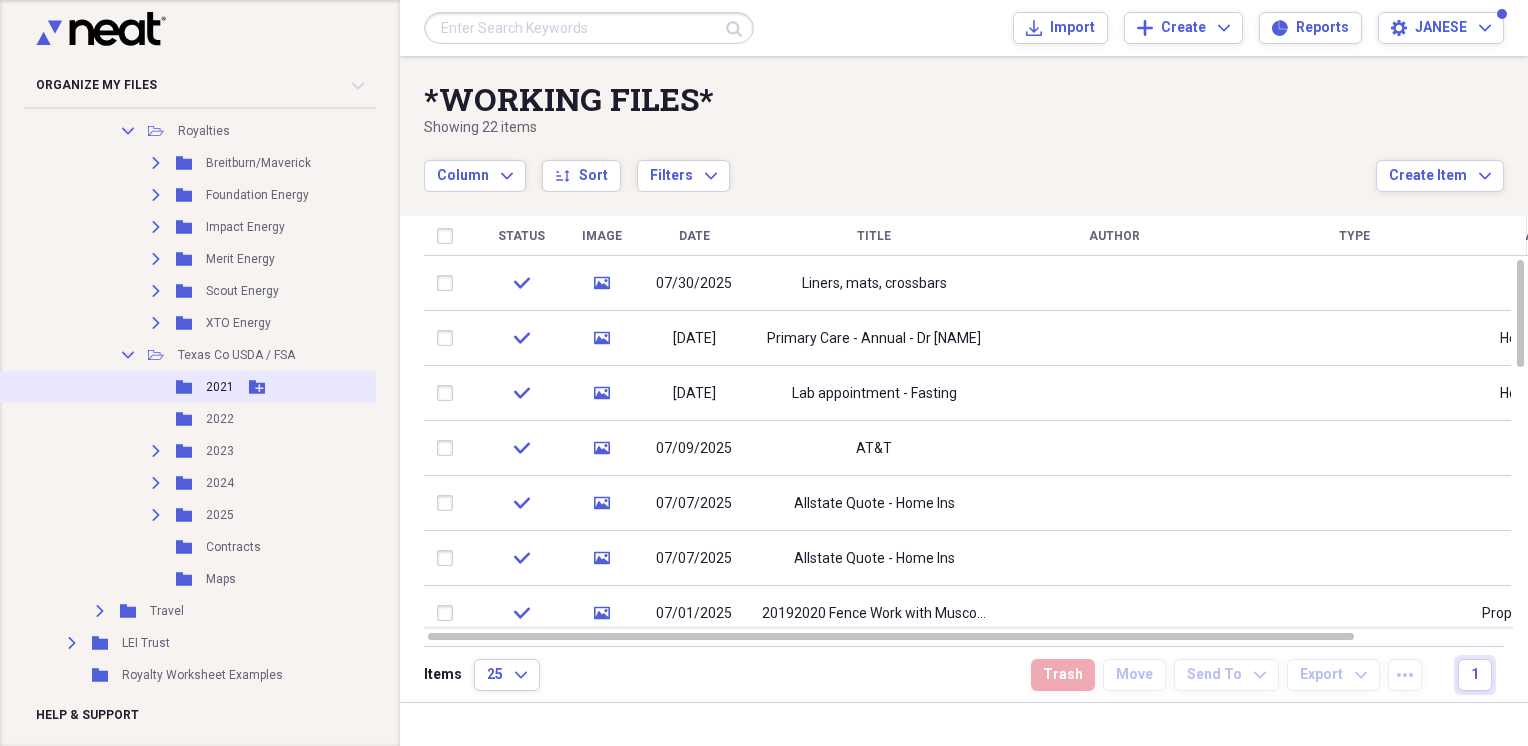 scroll, scrollTop: 5833, scrollLeft: 0, axis: vertical 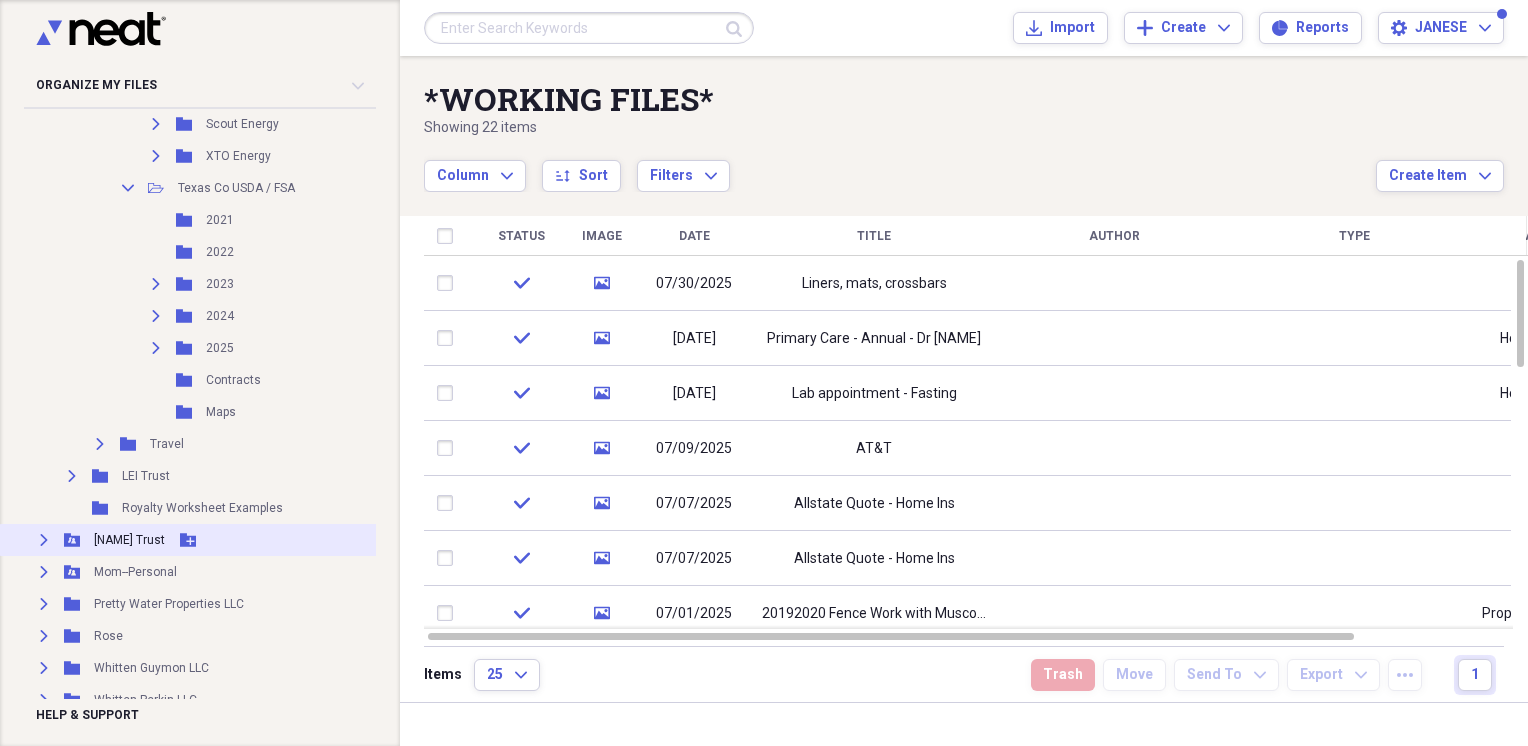 click 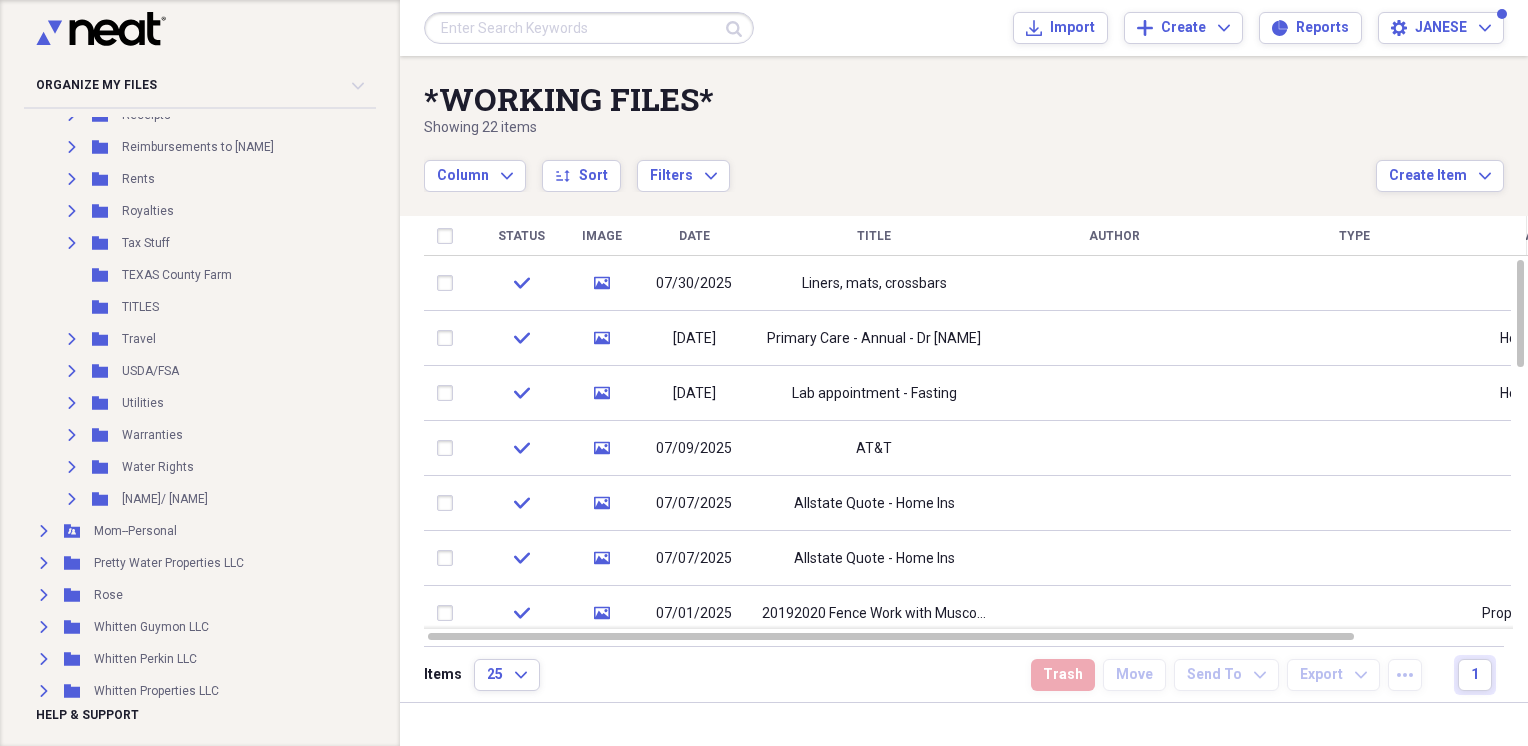scroll, scrollTop: 7833, scrollLeft: 0, axis: vertical 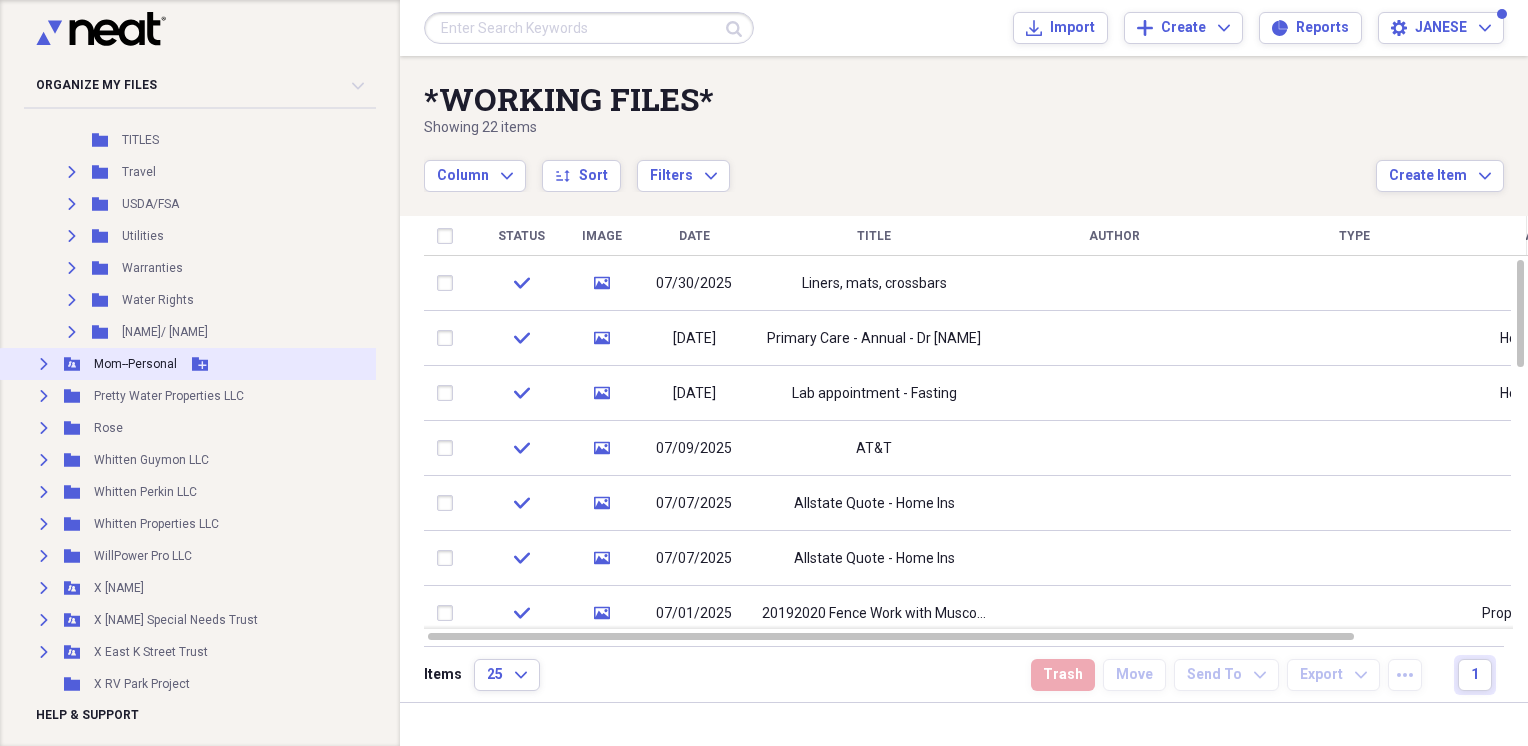 click on "Expand" 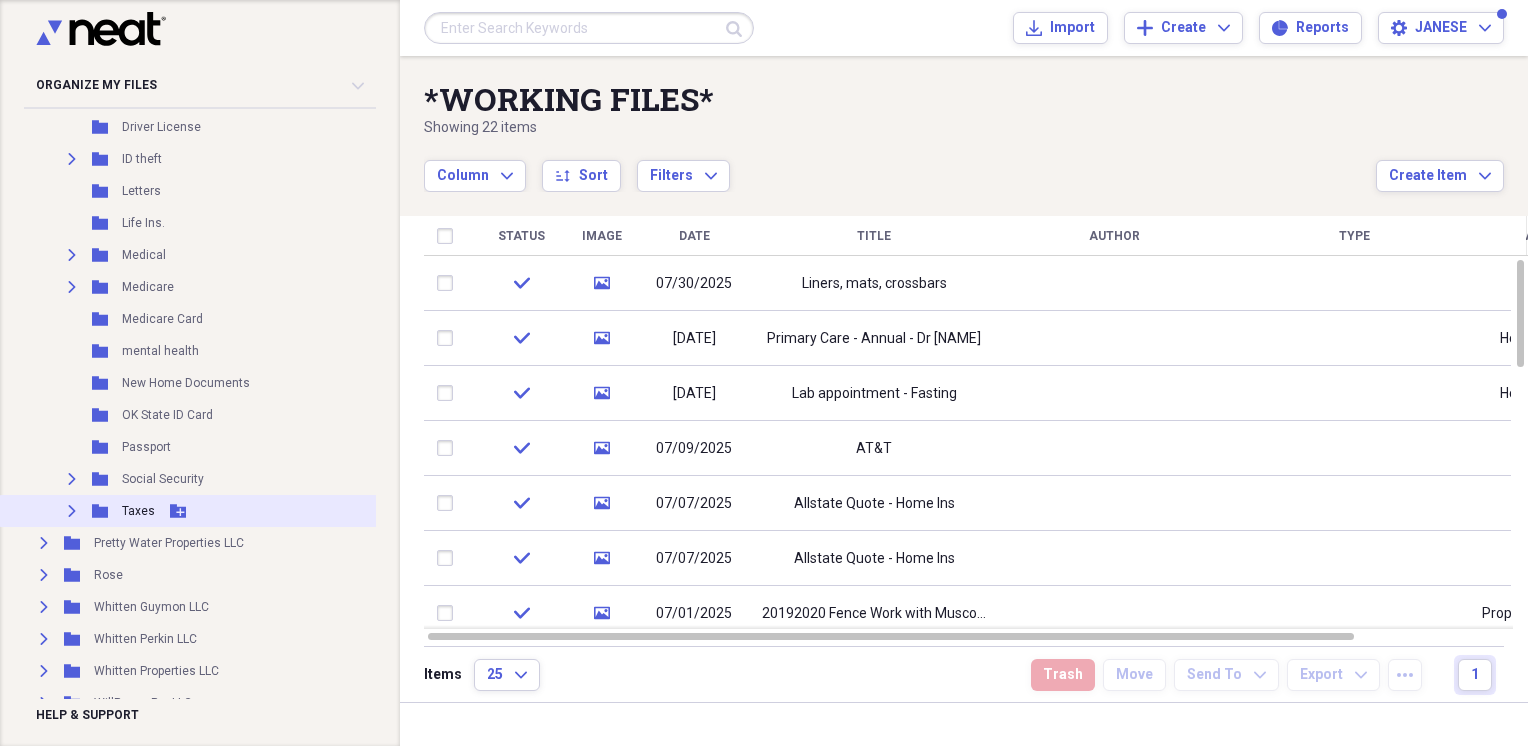 scroll, scrollTop: 8333, scrollLeft: 0, axis: vertical 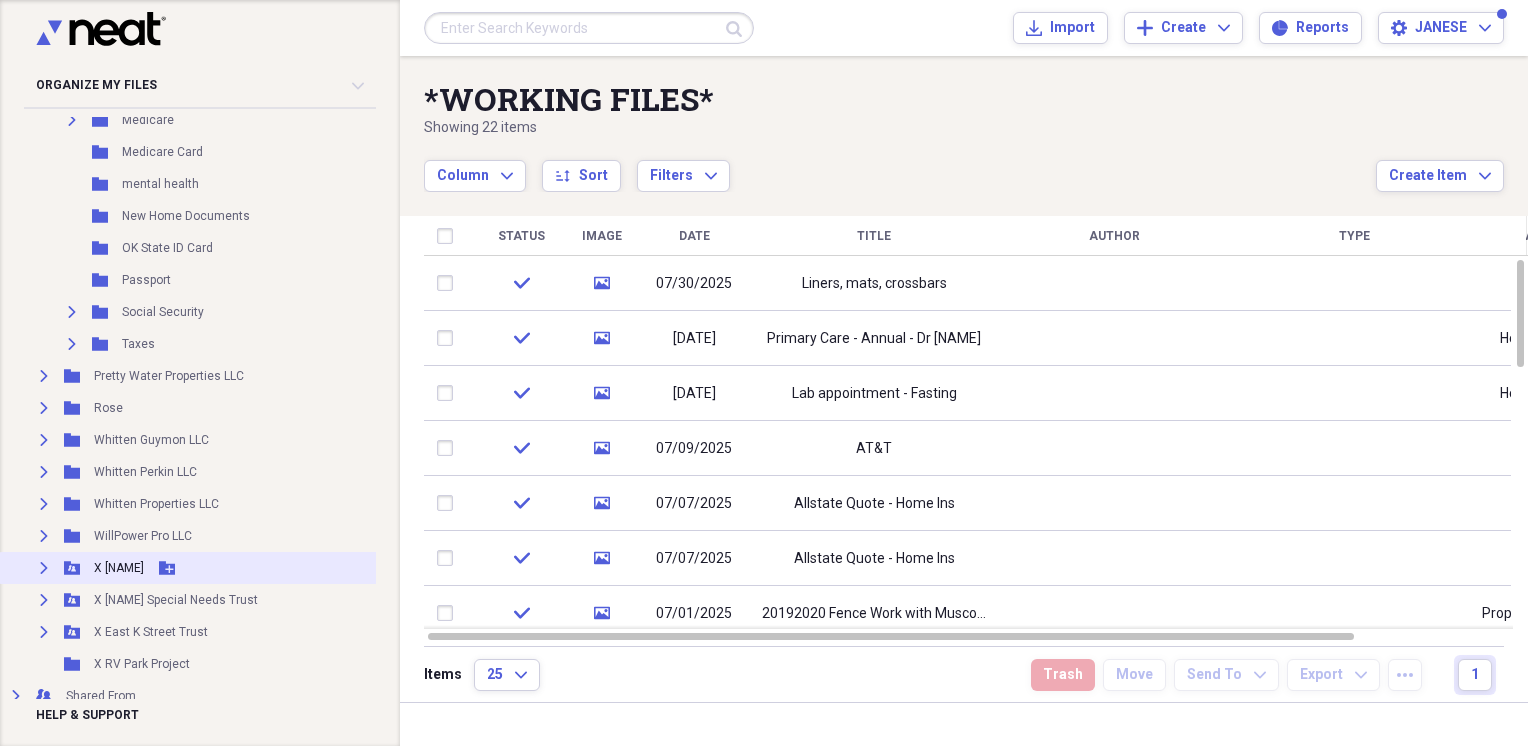 click on "Expand" 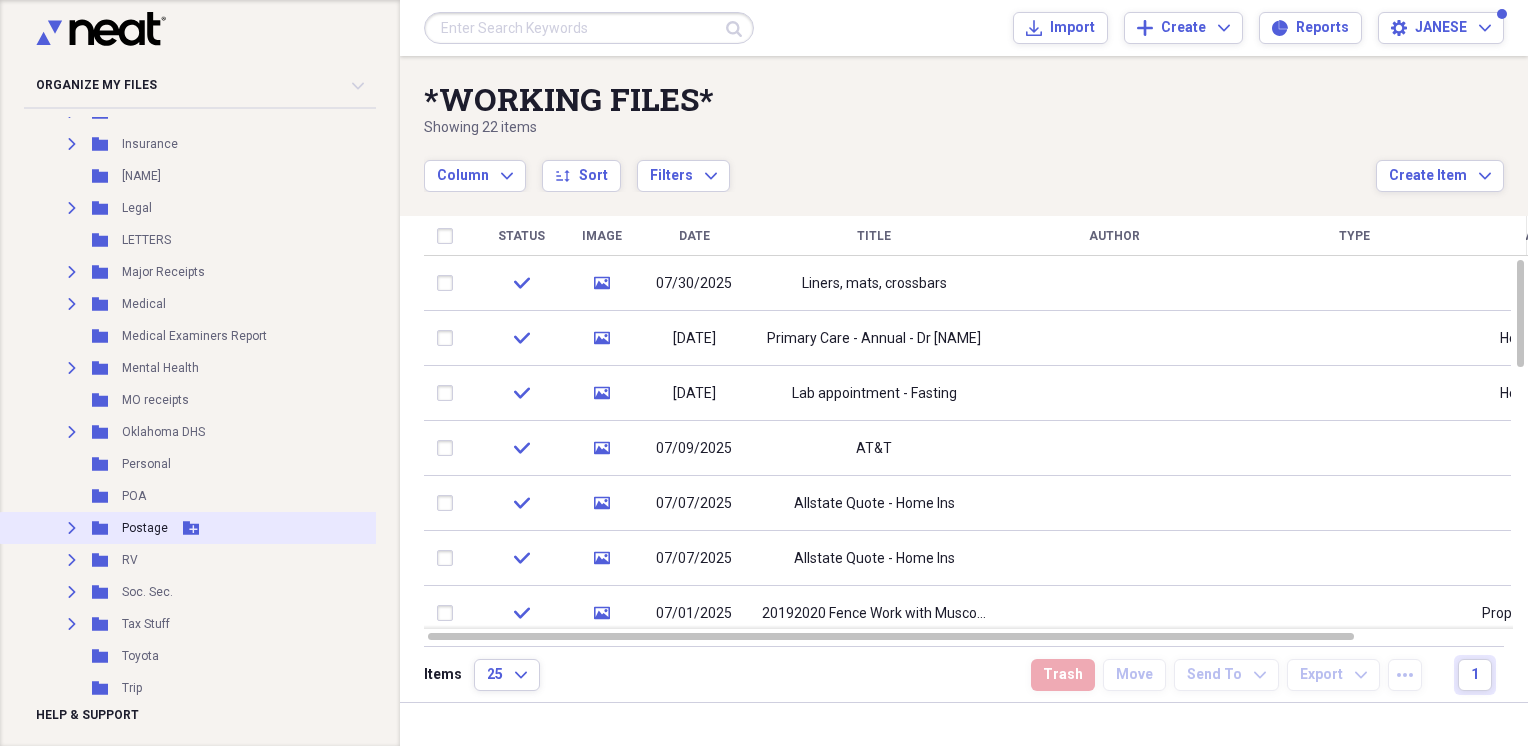 scroll, scrollTop: 9500, scrollLeft: 0, axis: vertical 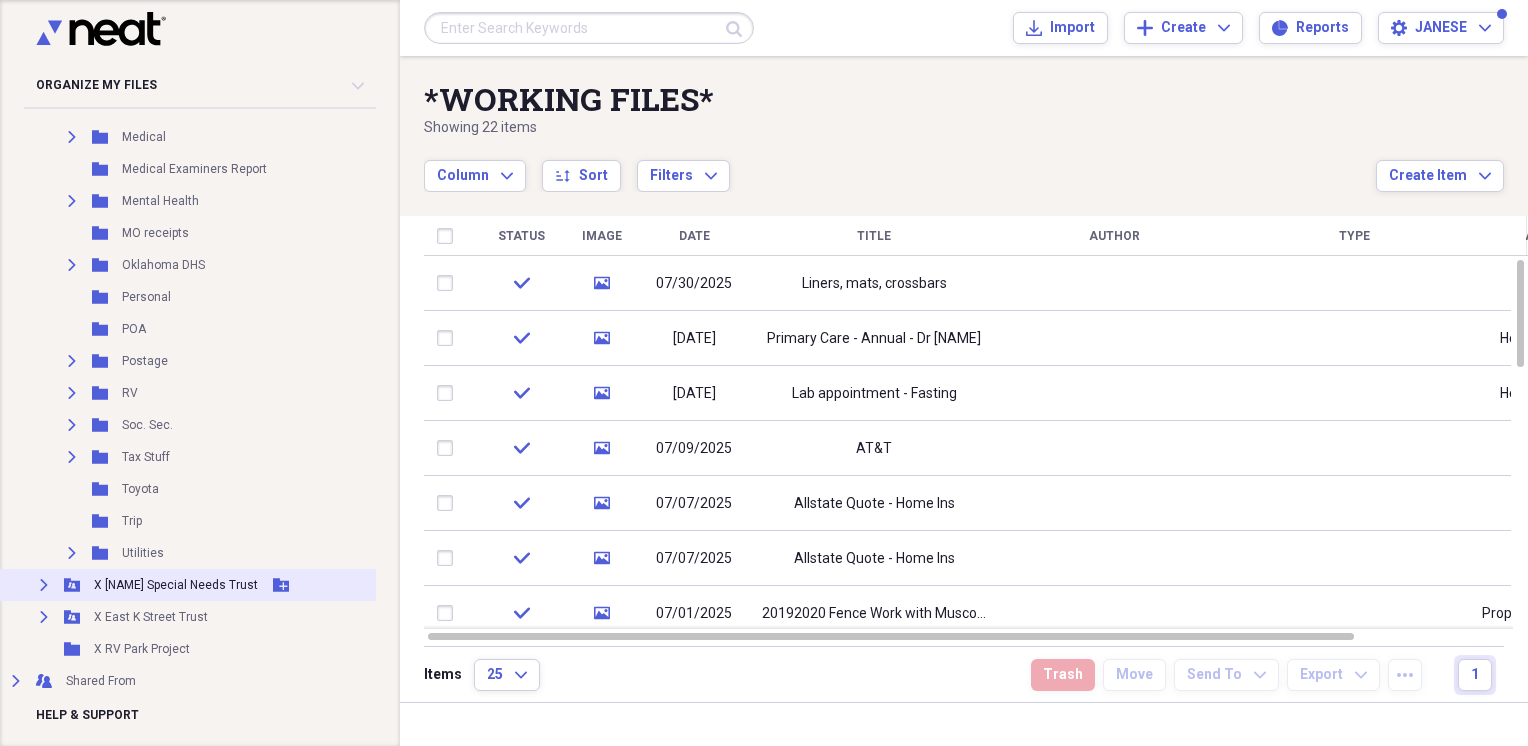 click on "Expand" 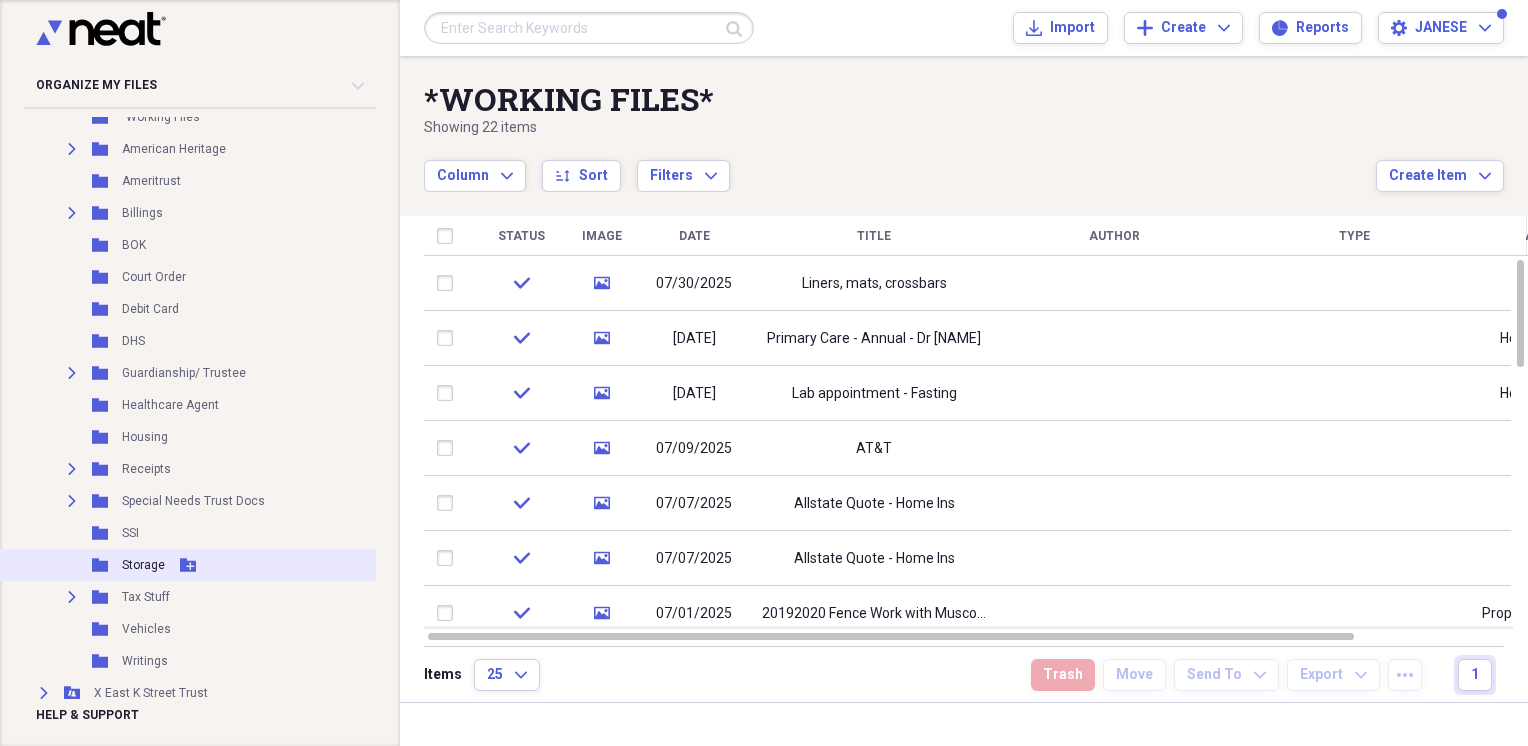 scroll, scrollTop: 10119, scrollLeft: 0, axis: vertical 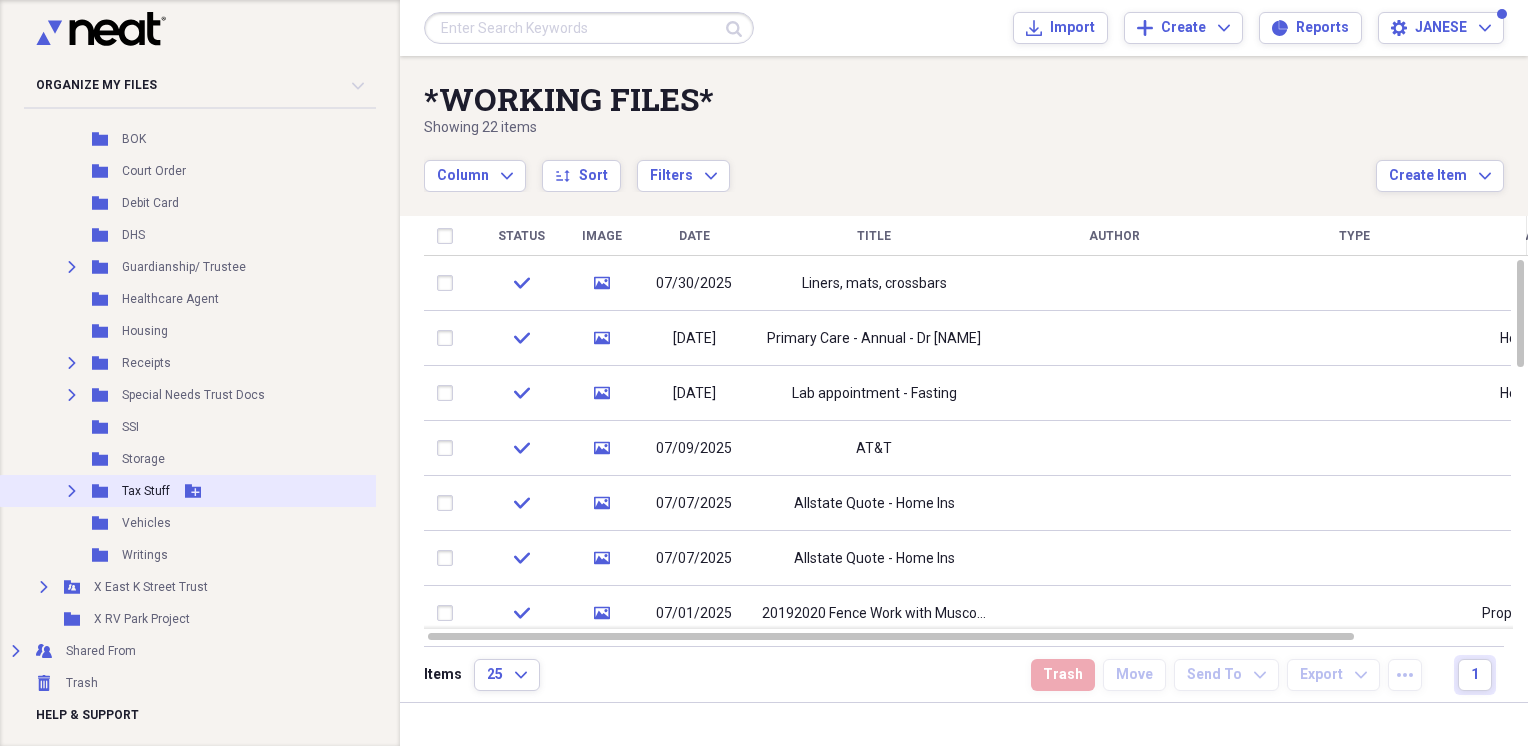 click on "Expand" 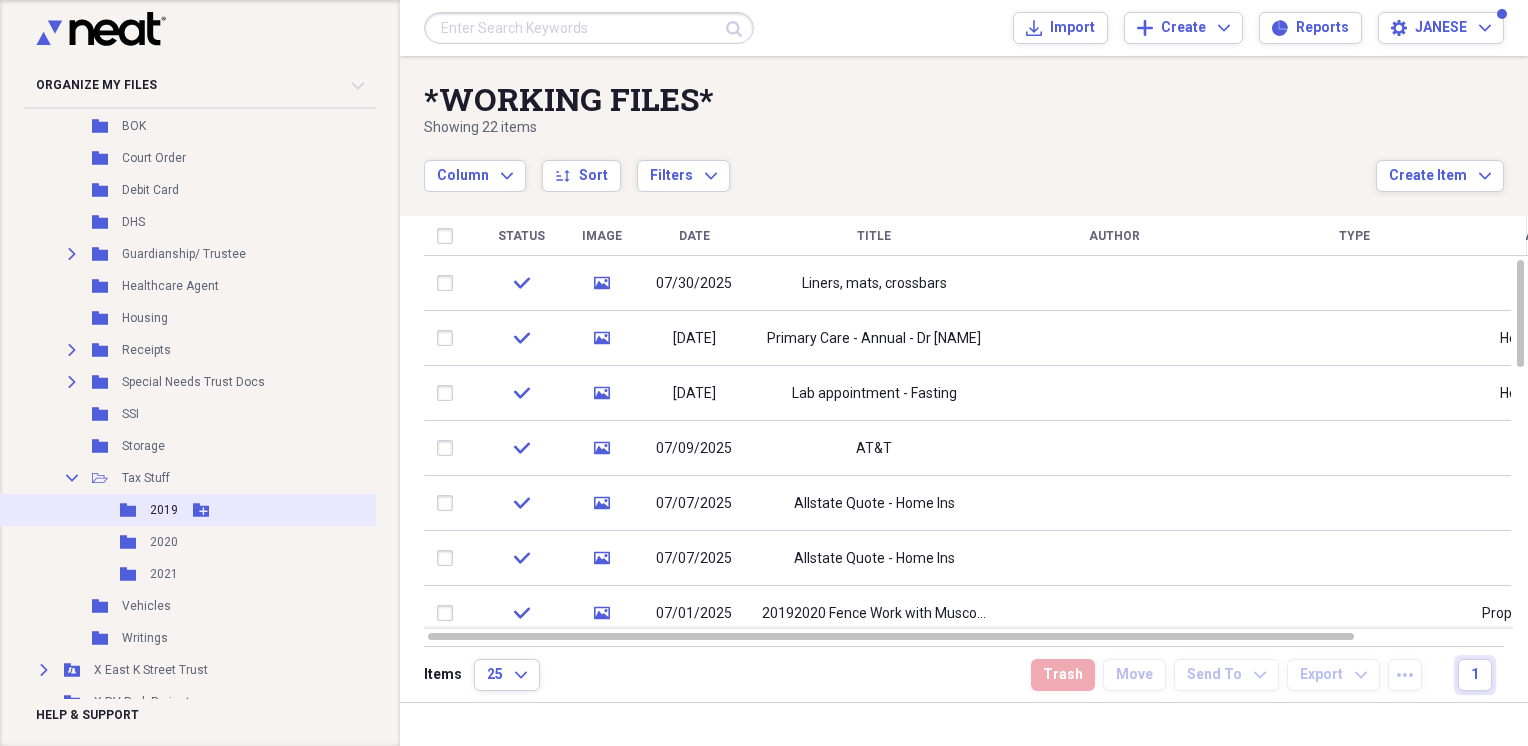 click on "Folder 2019 Add Folder" at bounding box center (232, 510) 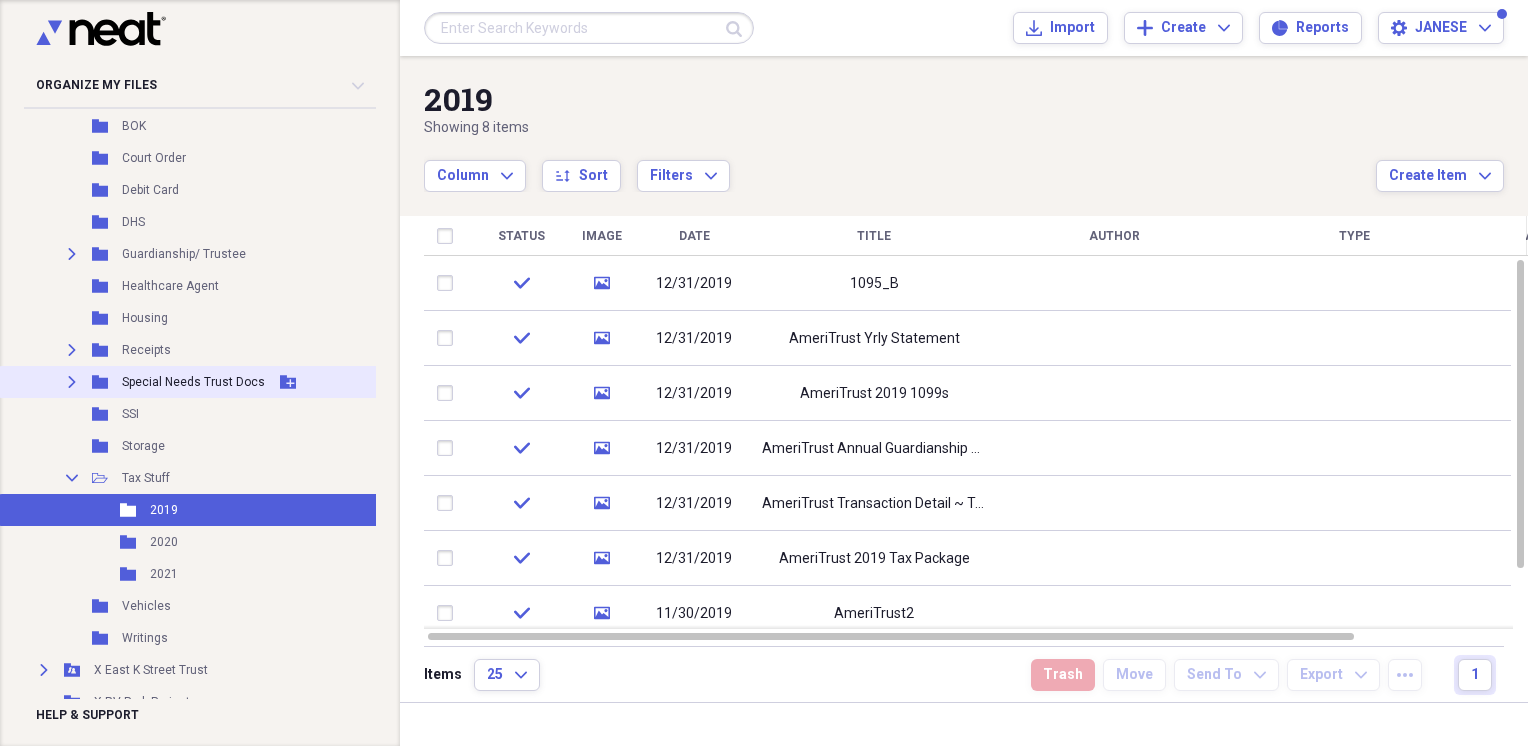 click on "Expand" 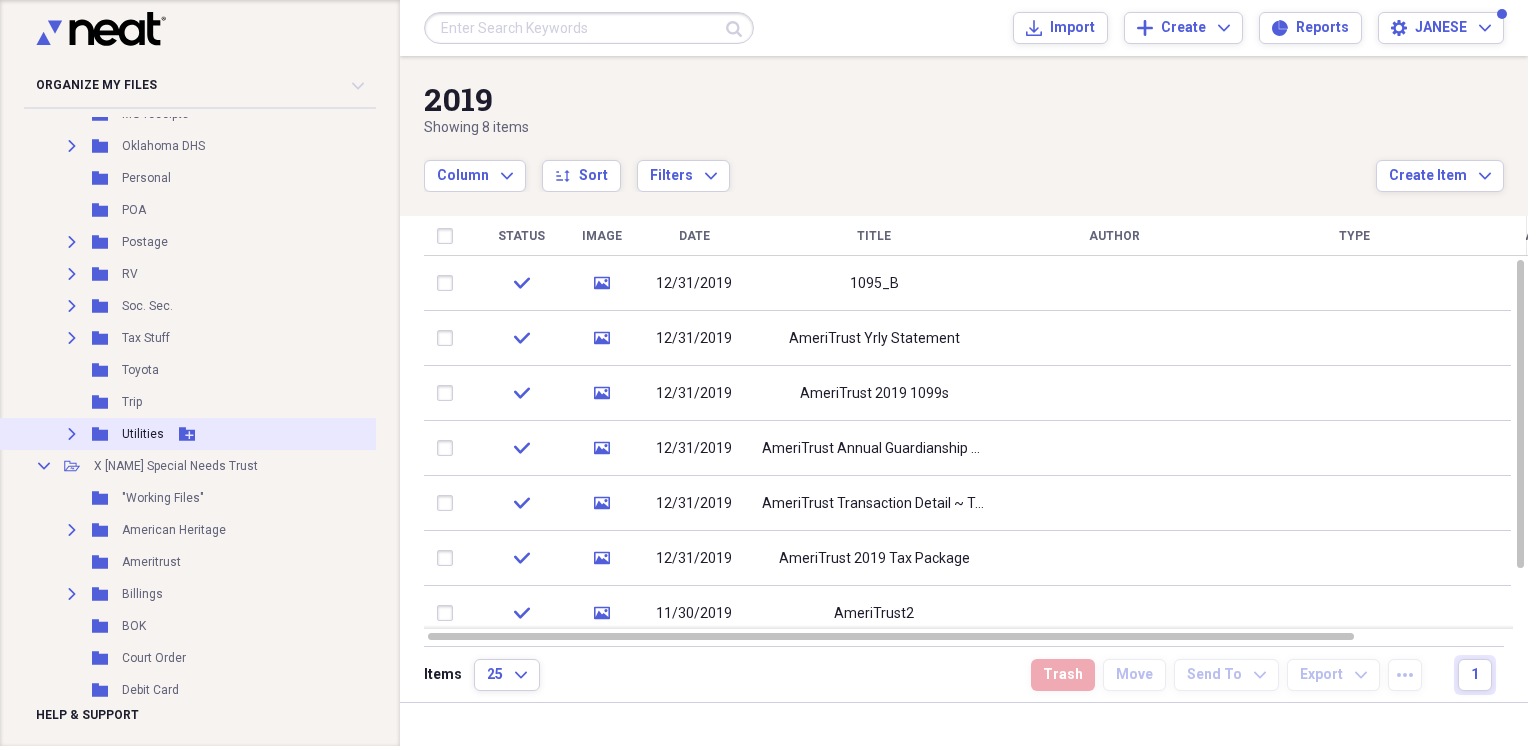 scroll, scrollTop: 9452, scrollLeft: 0, axis: vertical 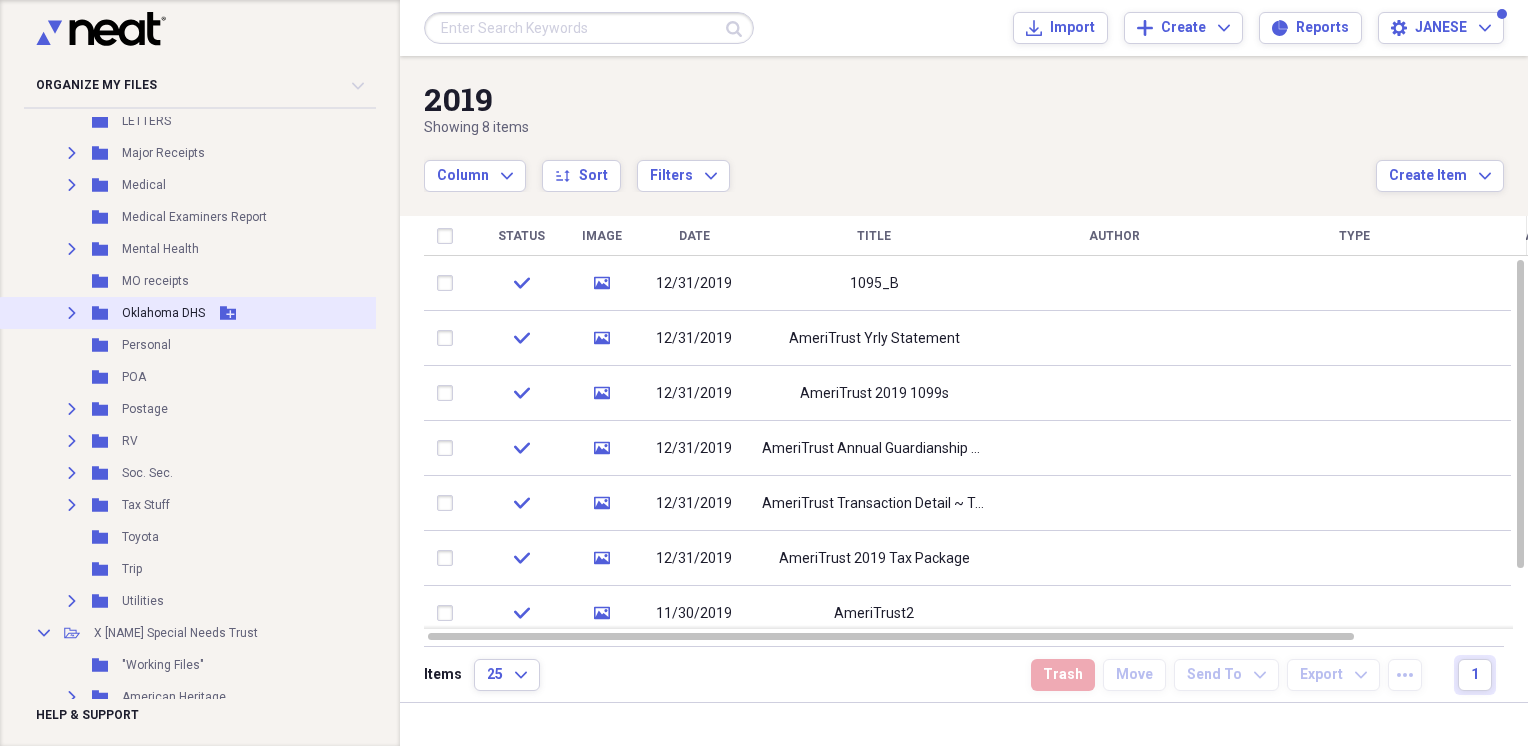 click on "Expand" 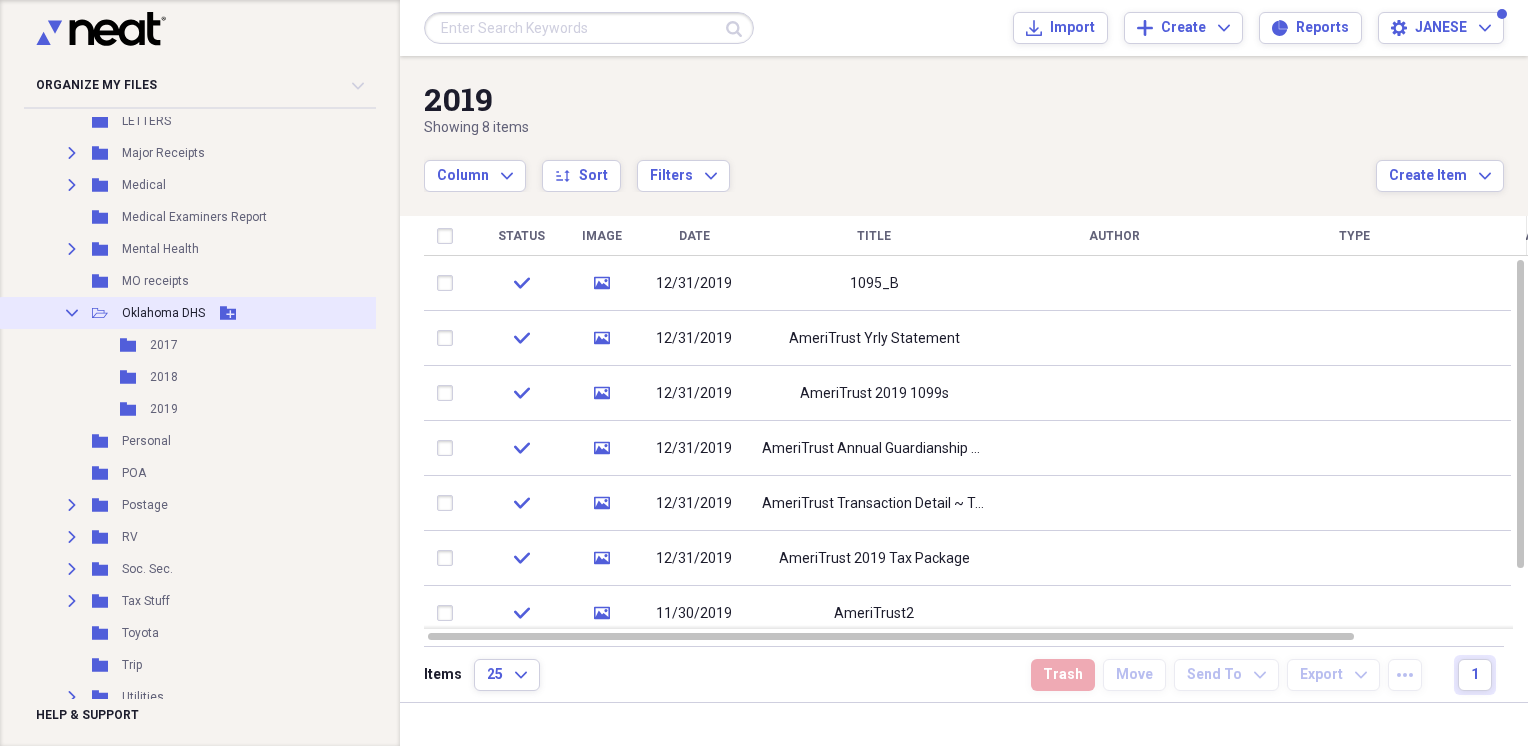 scroll, scrollTop: 9285, scrollLeft: 0, axis: vertical 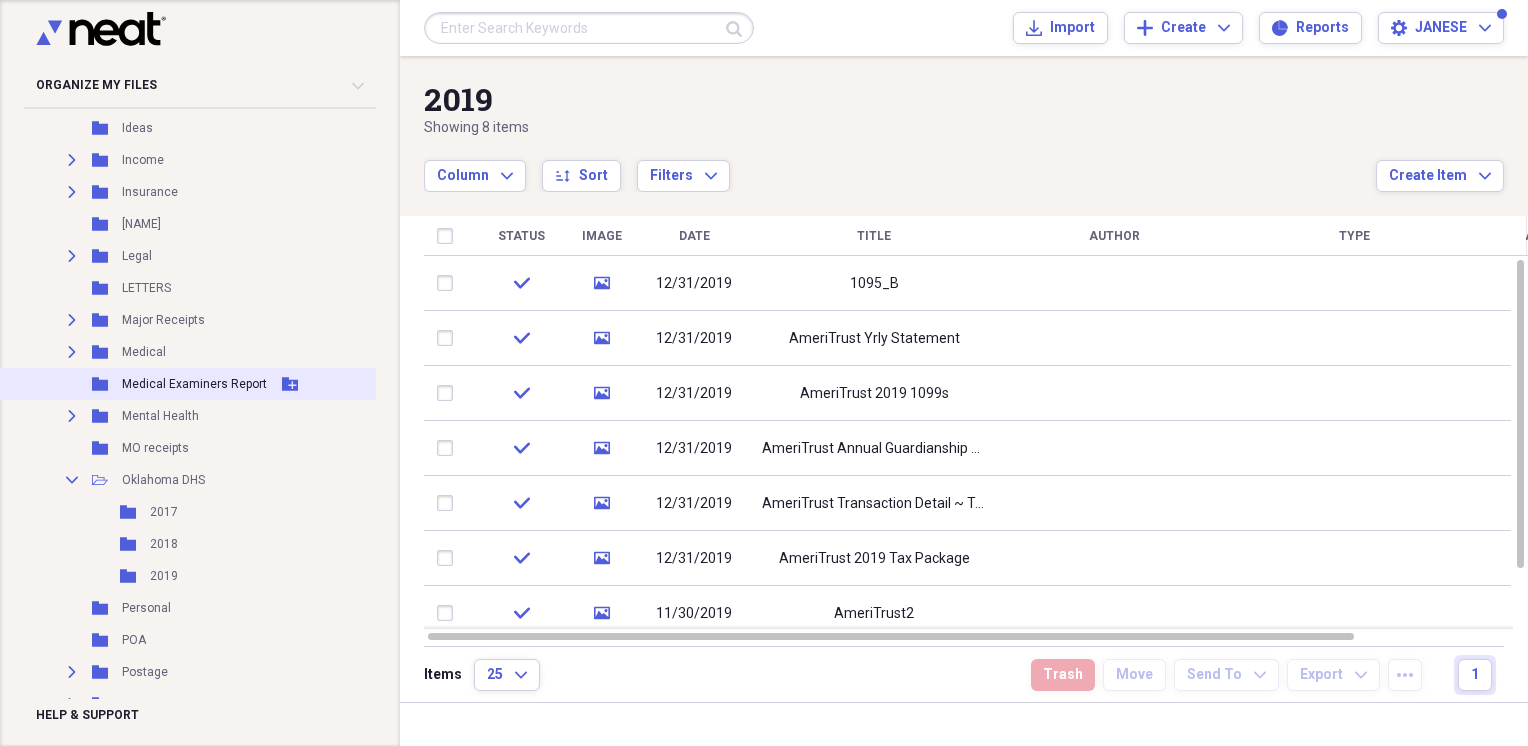 click on "Folder Medical Examiners Report Add Folder" at bounding box center (232, 384) 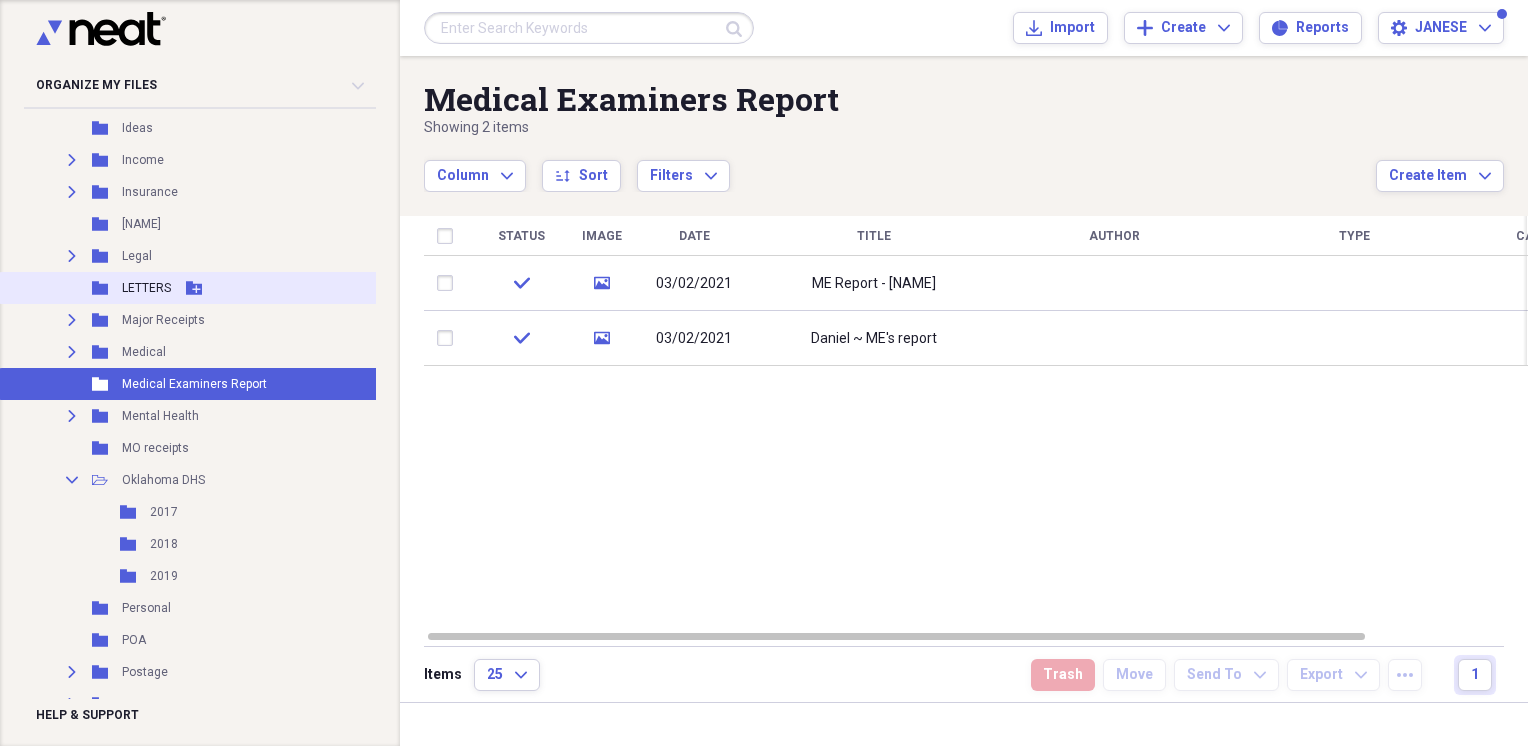 click on "LETTERS" at bounding box center (146, 288) 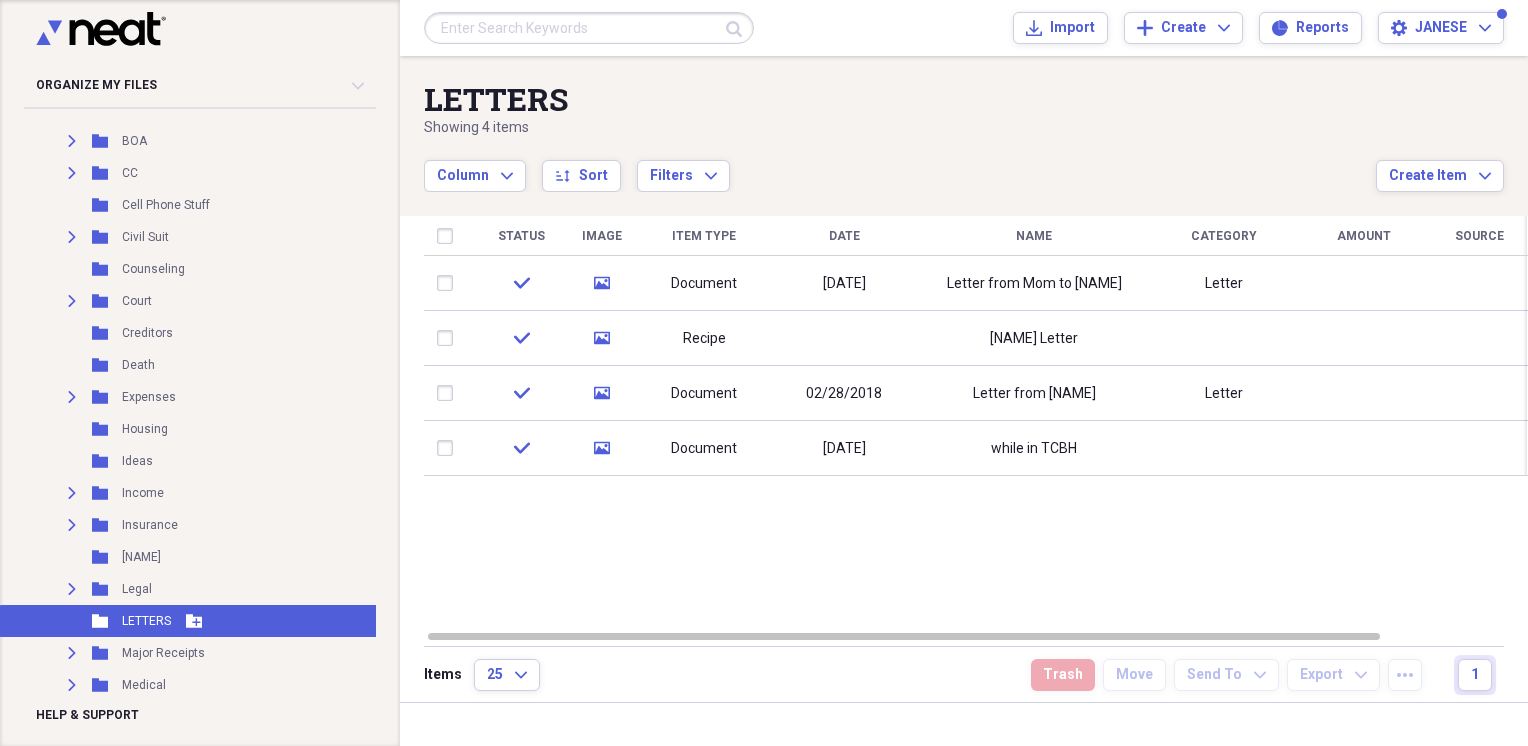 scroll, scrollTop: 9119, scrollLeft: 0, axis: vertical 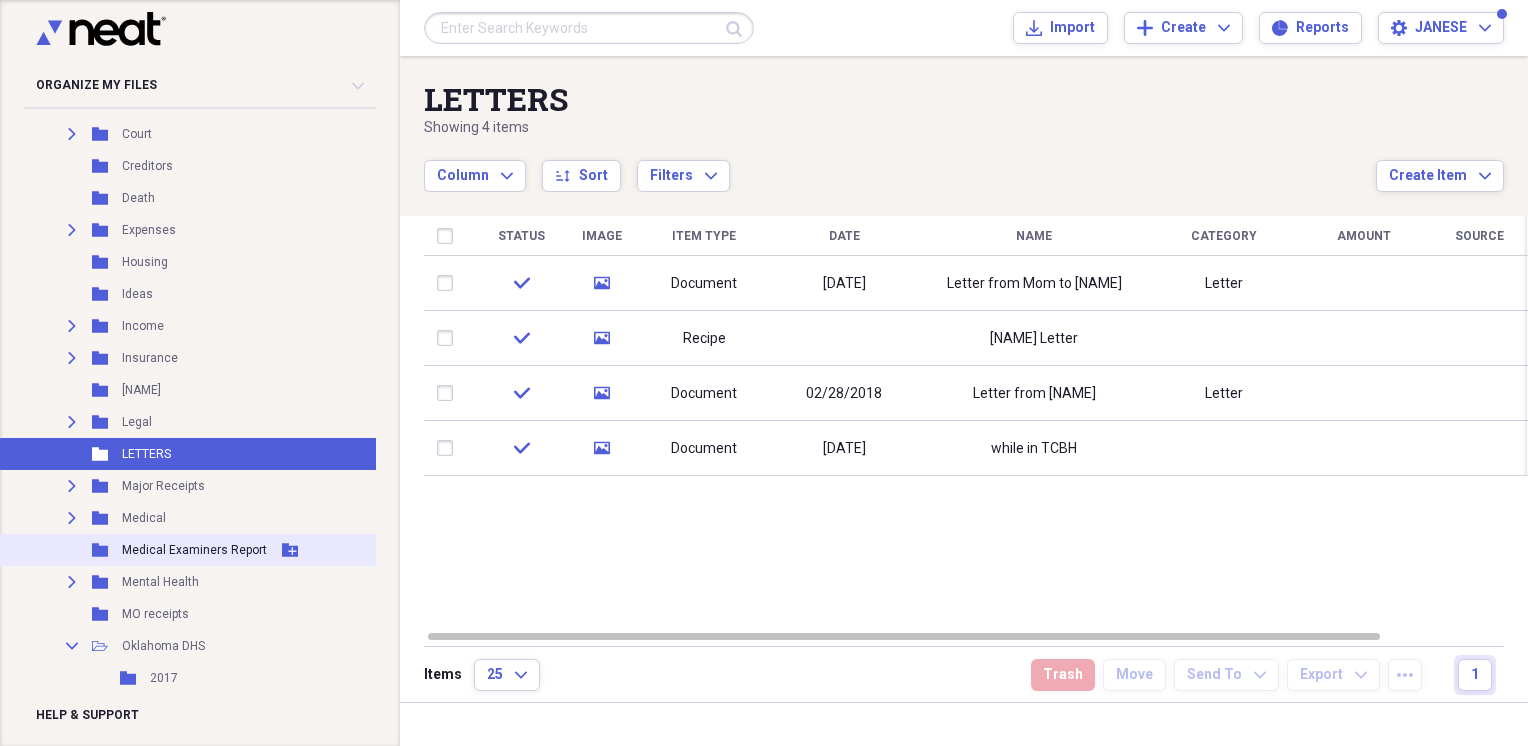 click on "Folder Medical Examiners Report Add Folder" at bounding box center [232, 550] 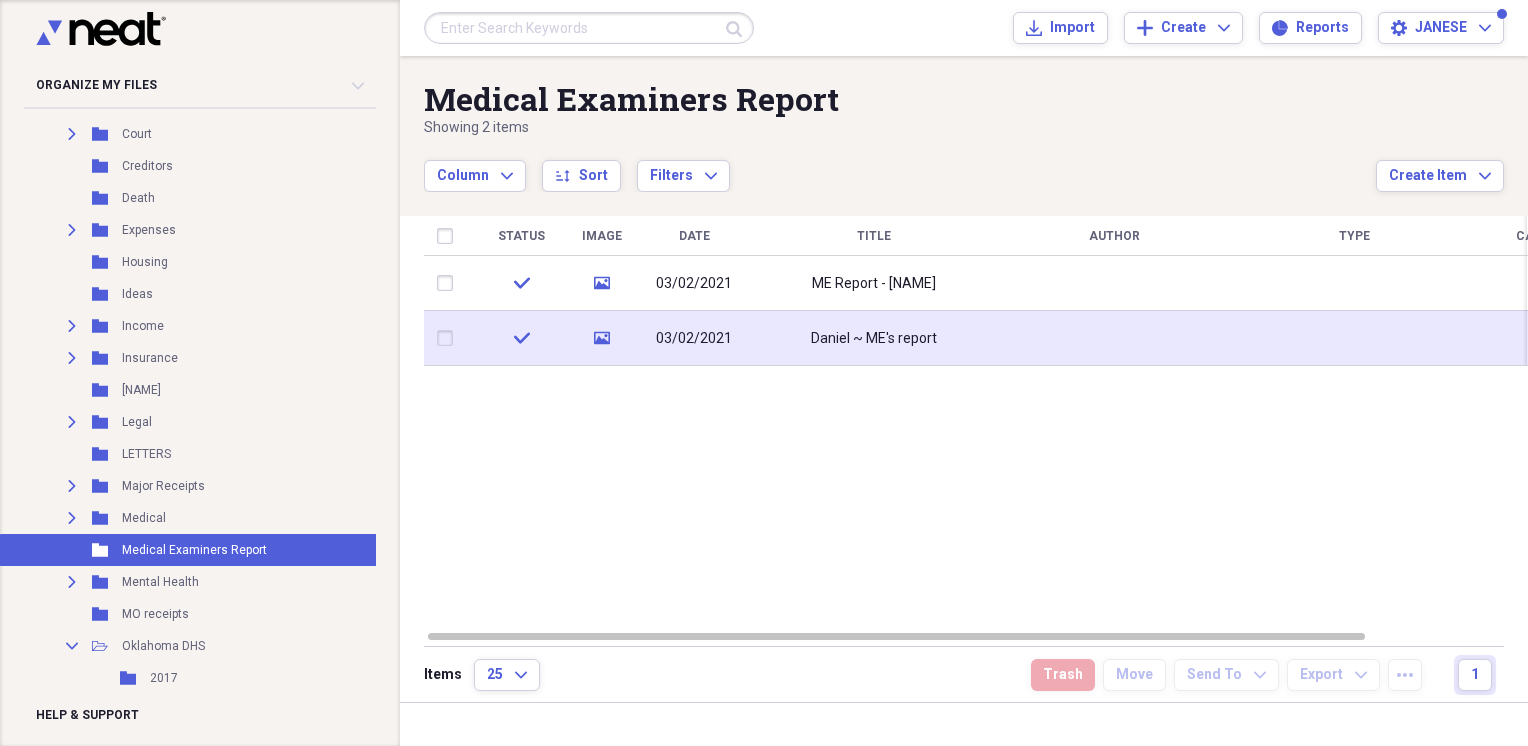 click on "Daniel ~ ME's report" at bounding box center (874, 339) 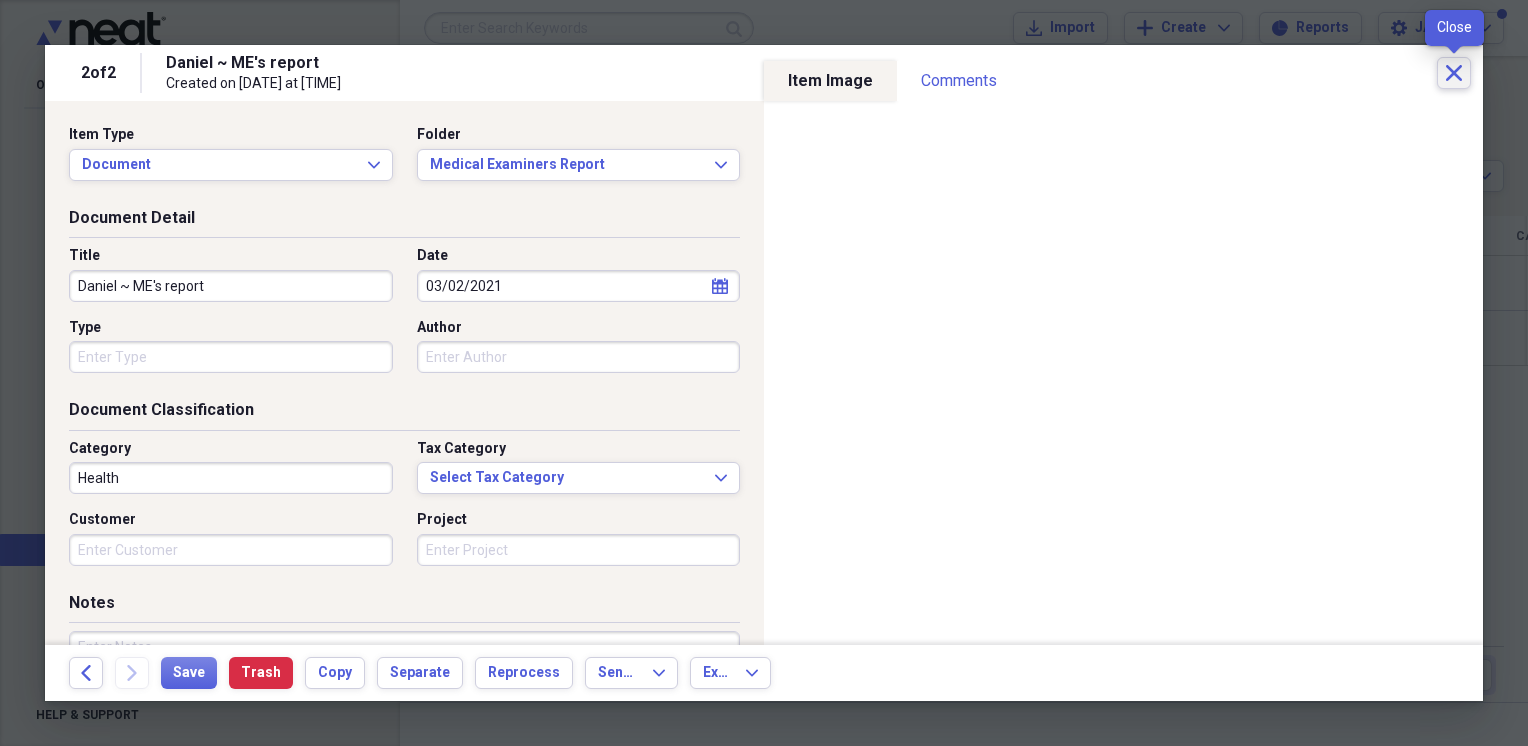 click on "Close" 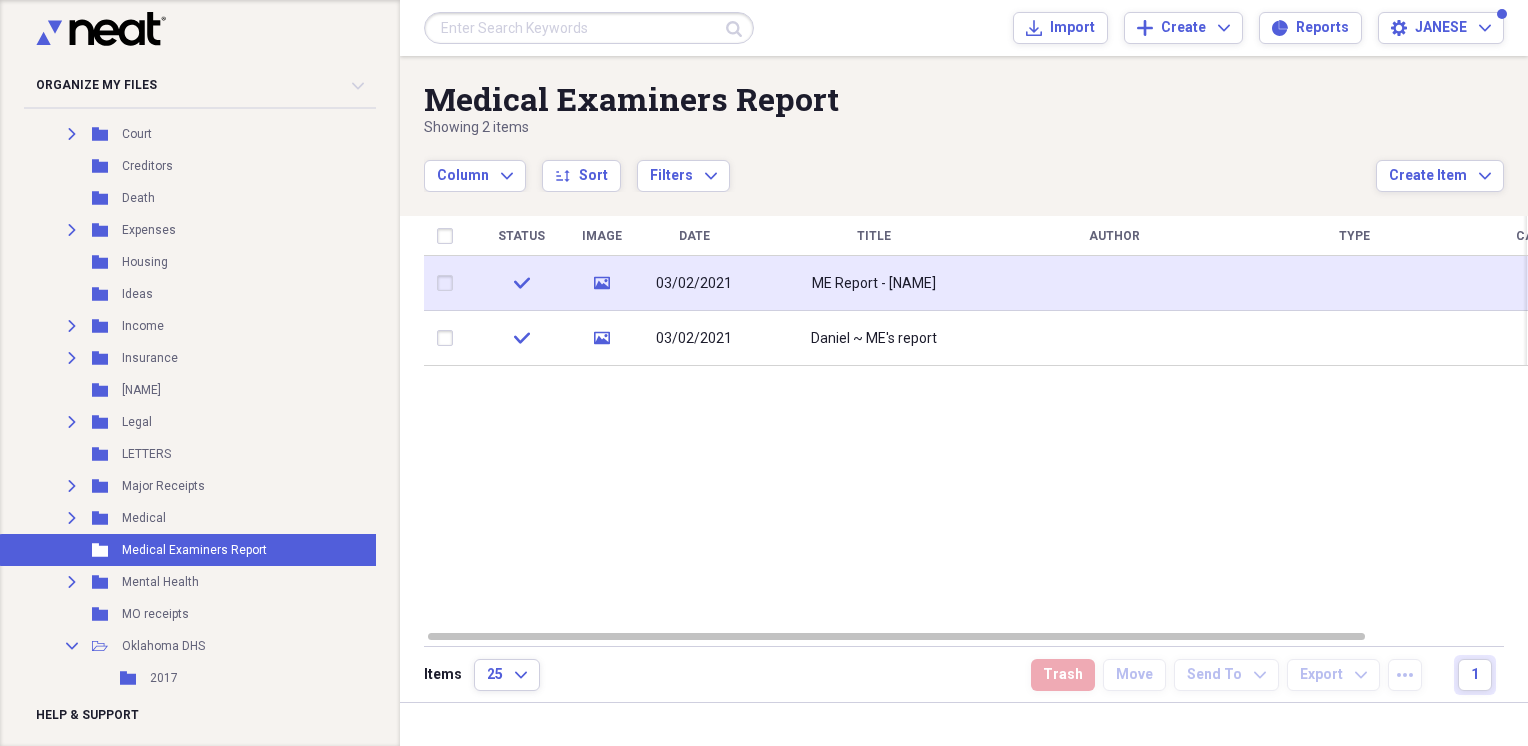 click on "ME Report - [NAME]" at bounding box center [874, 283] 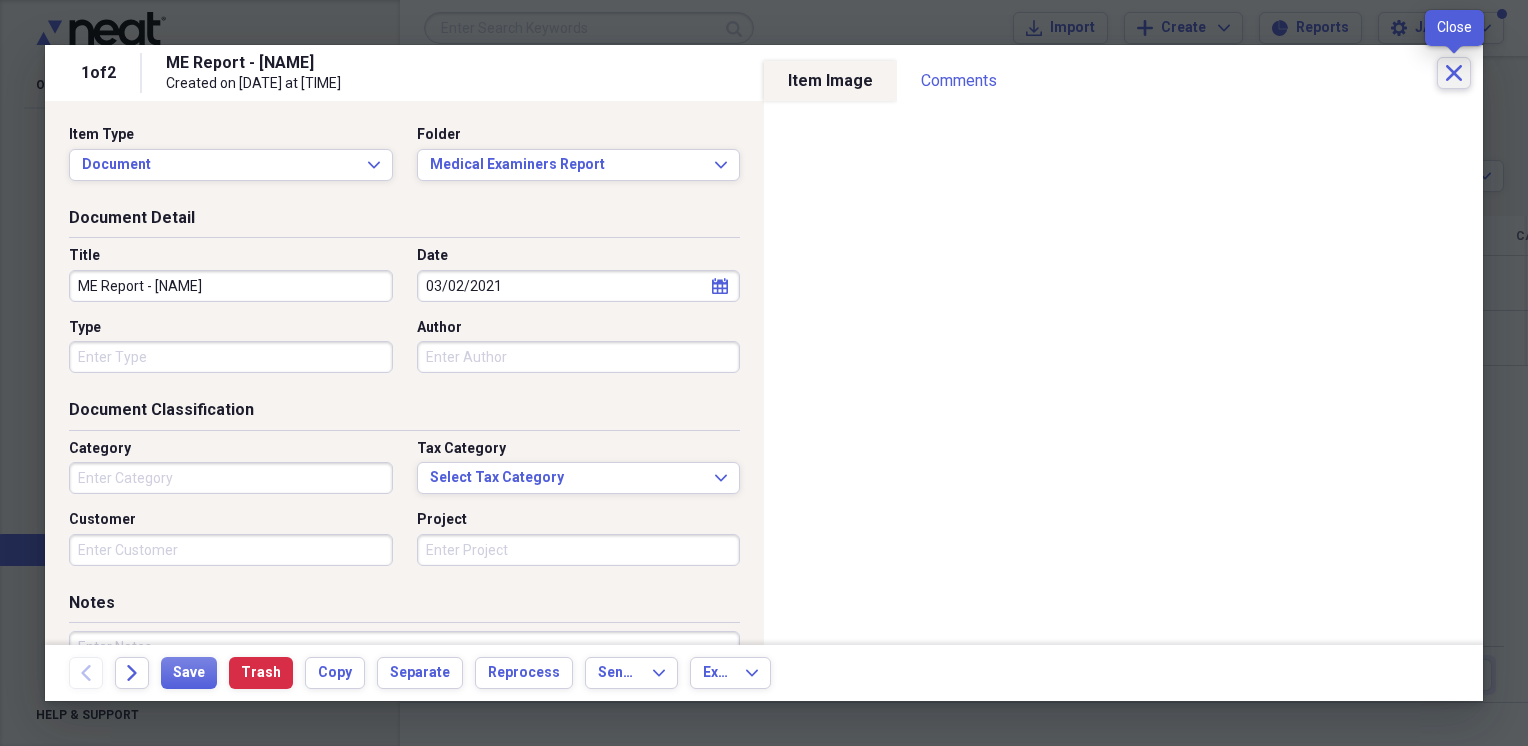 click on "Close" at bounding box center [1454, 73] 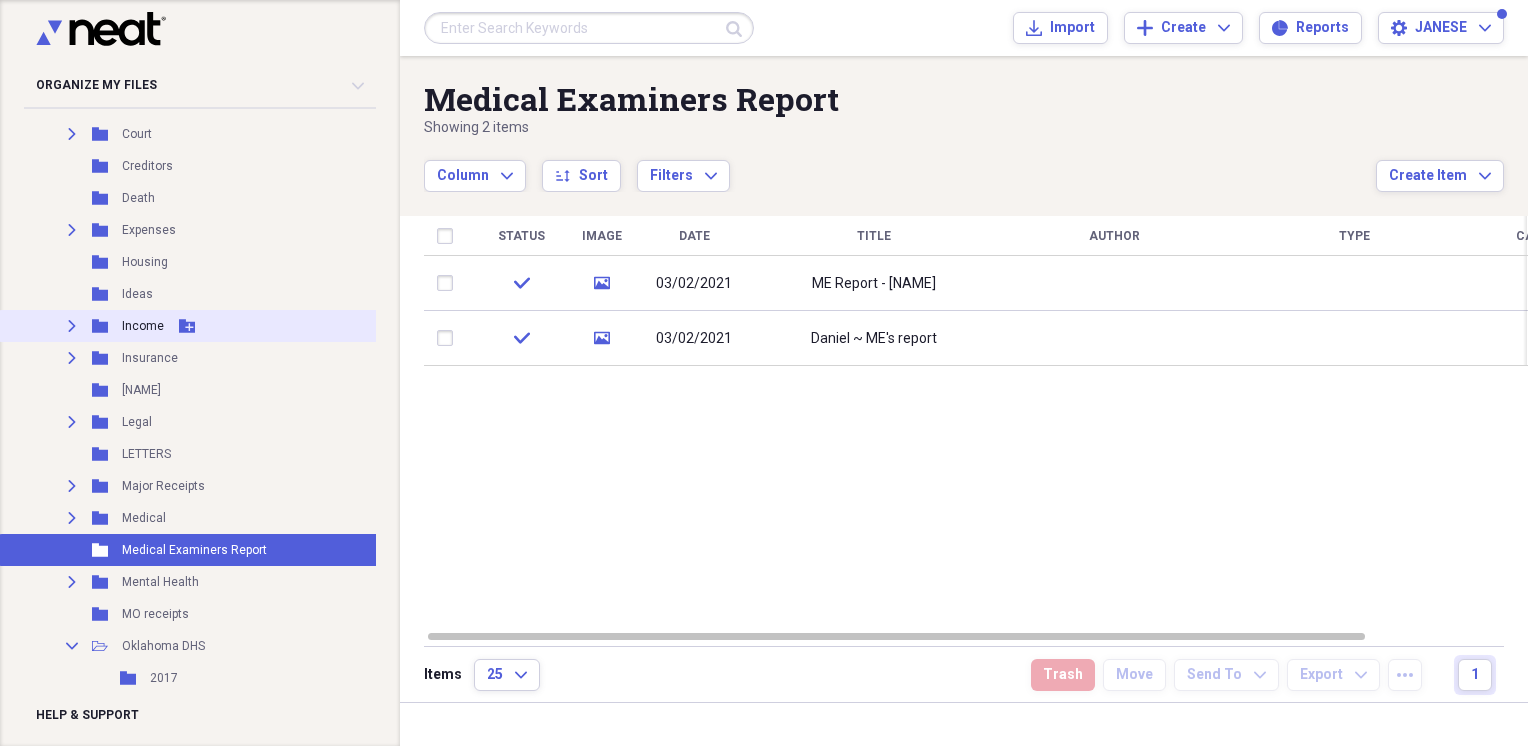 scroll, scrollTop: 8952, scrollLeft: 0, axis: vertical 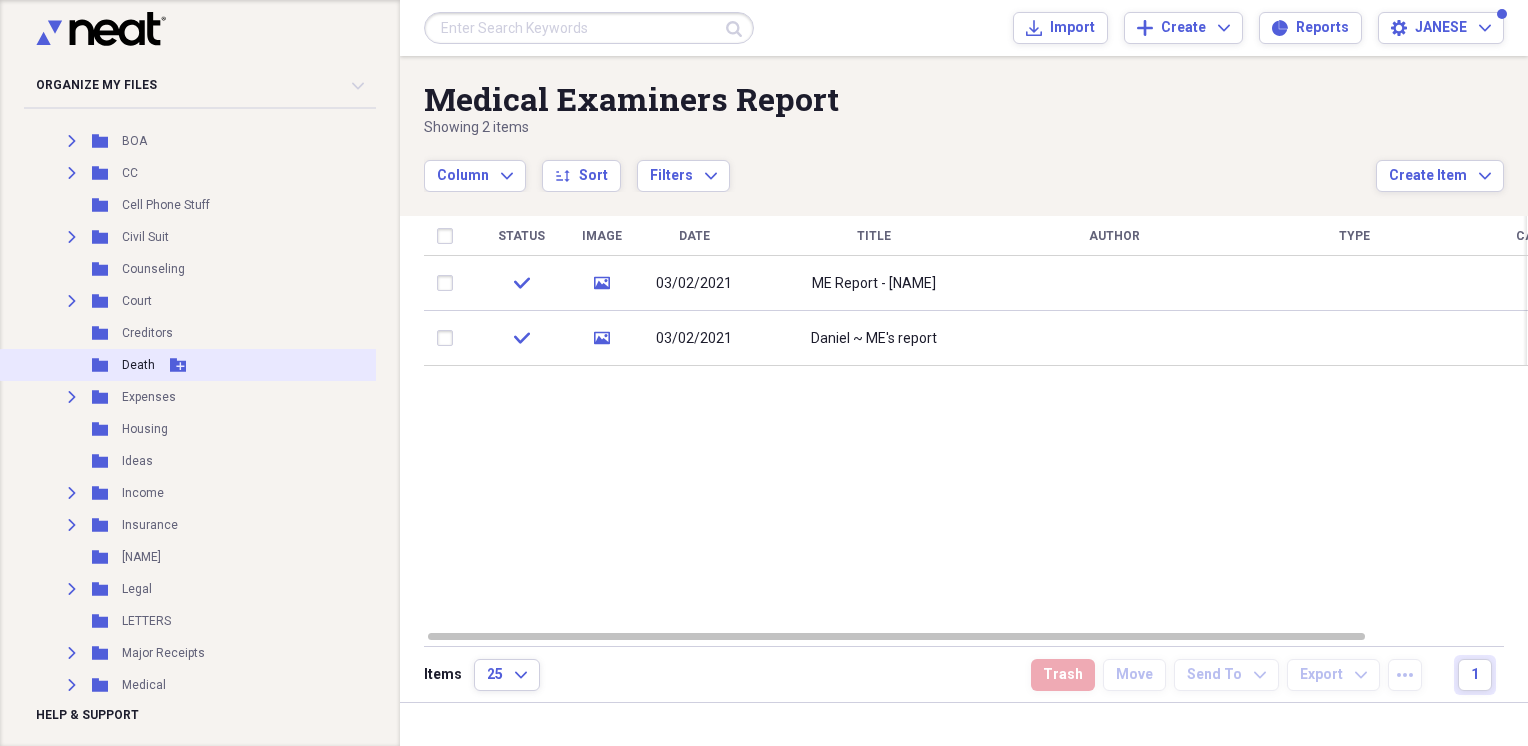 click on "Folder Death Add Folder" at bounding box center (232, 365) 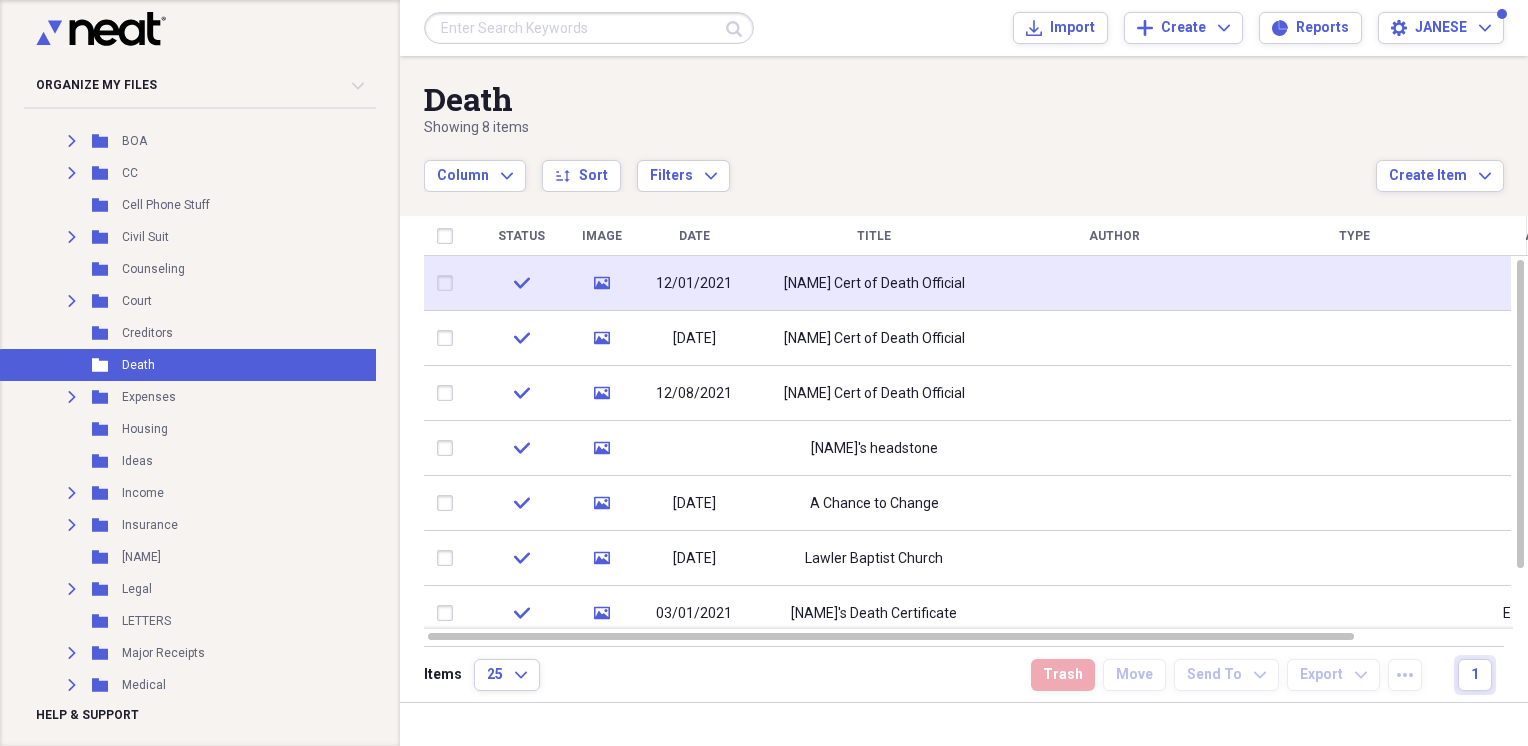 click on "[NAME] Cert of Death Official" at bounding box center (874, 283) 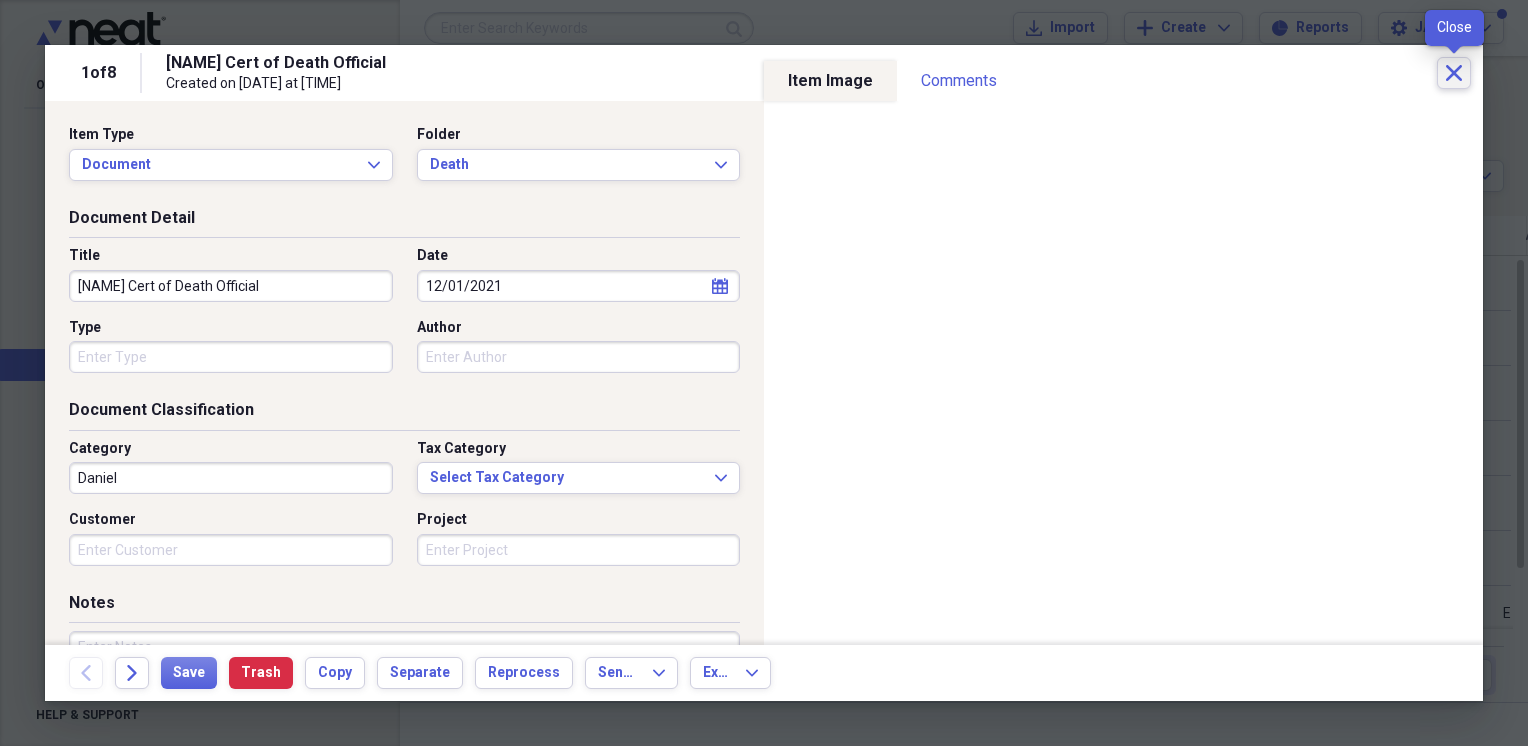 click on "Close" 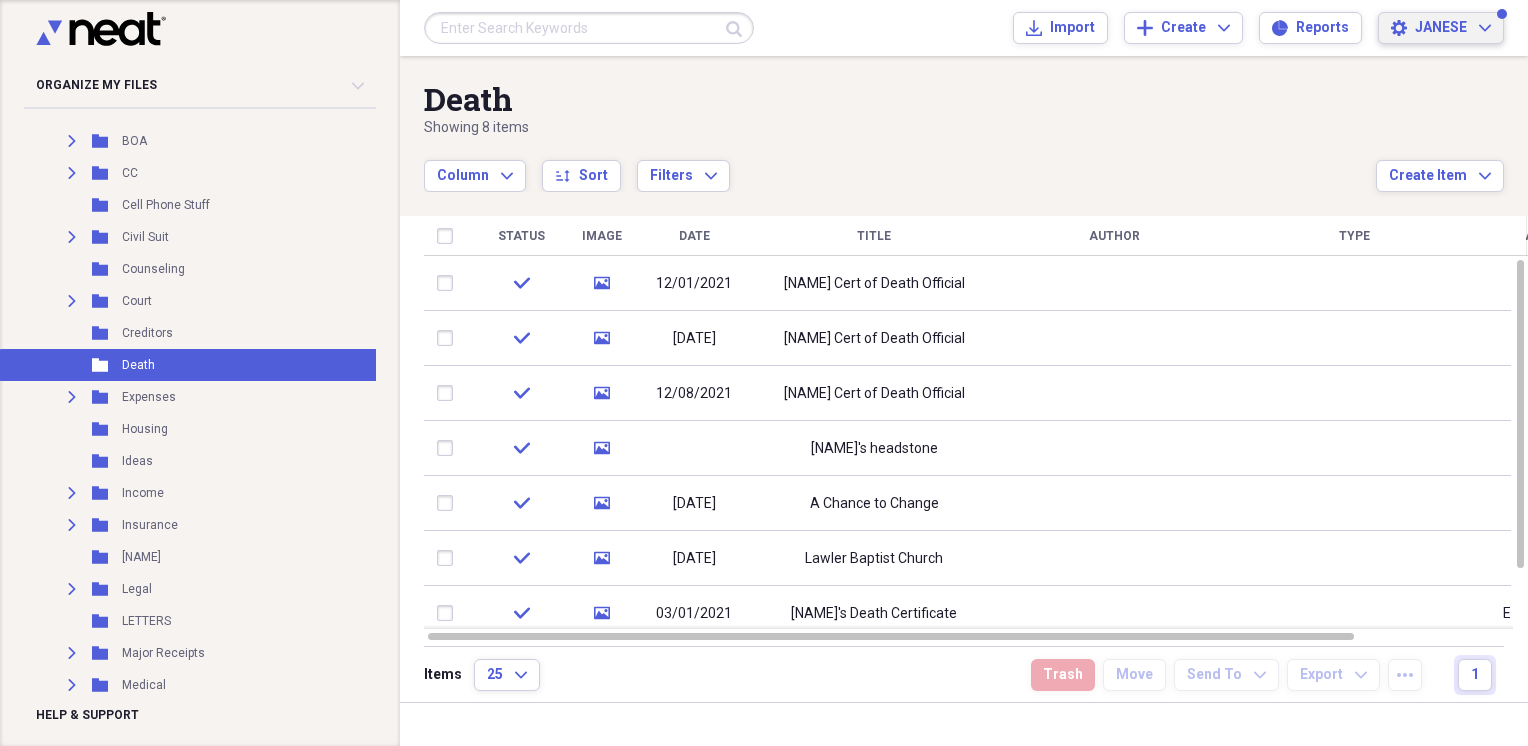 click on "JANESE" at bounding box center (1441, 28) 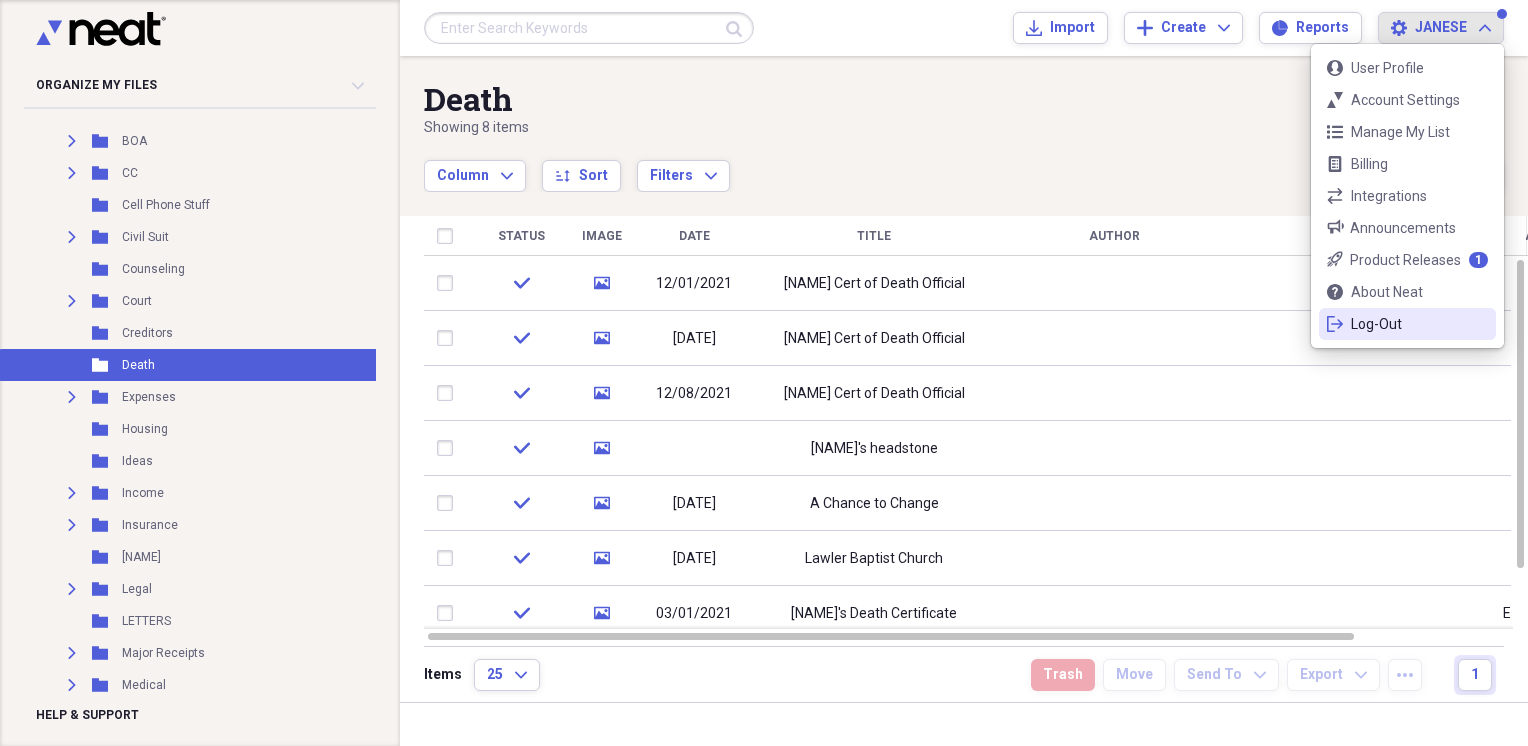 click on "Log-Out" at bounding box center (1407, 324) 